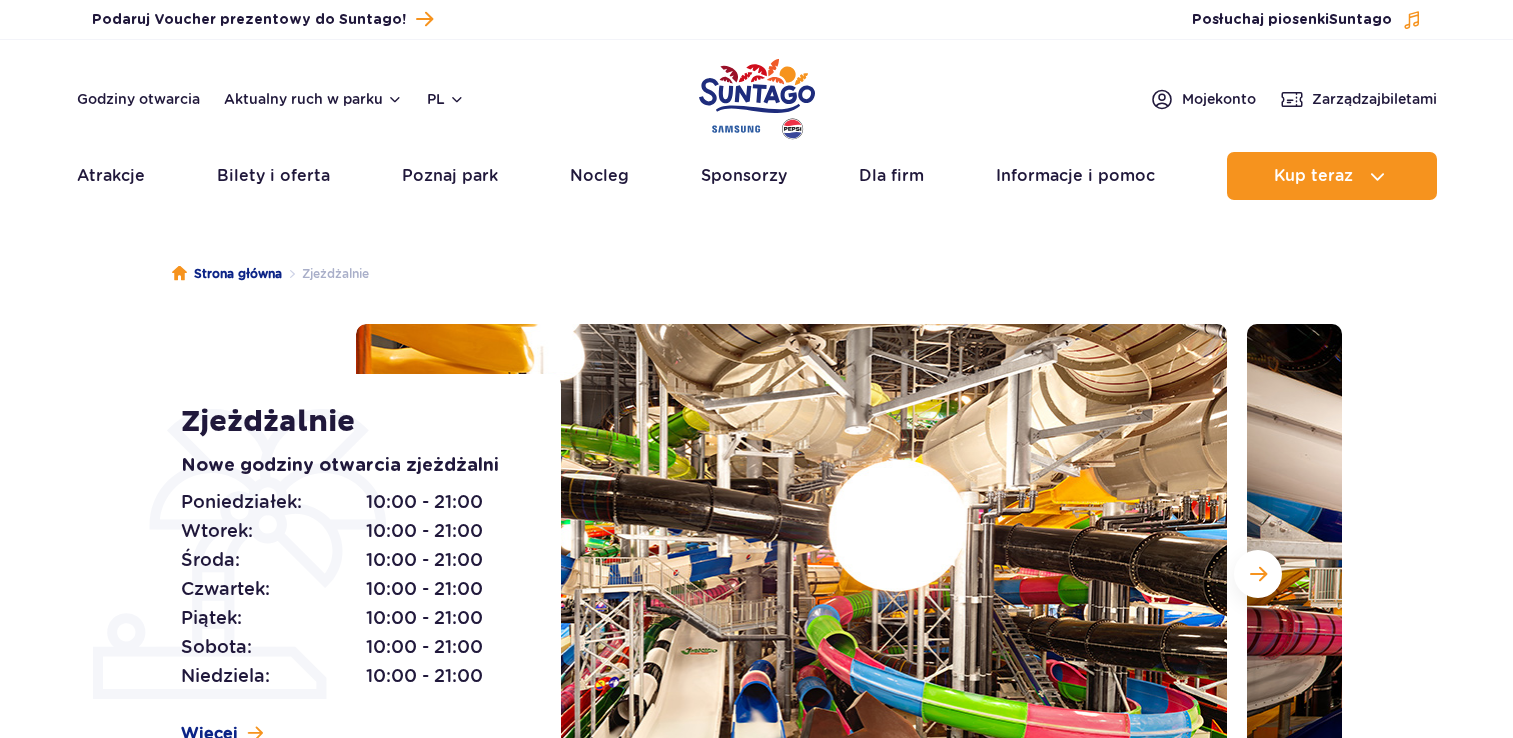 scroll, scrollTop: 0, scrollLeft: 0, axis: both 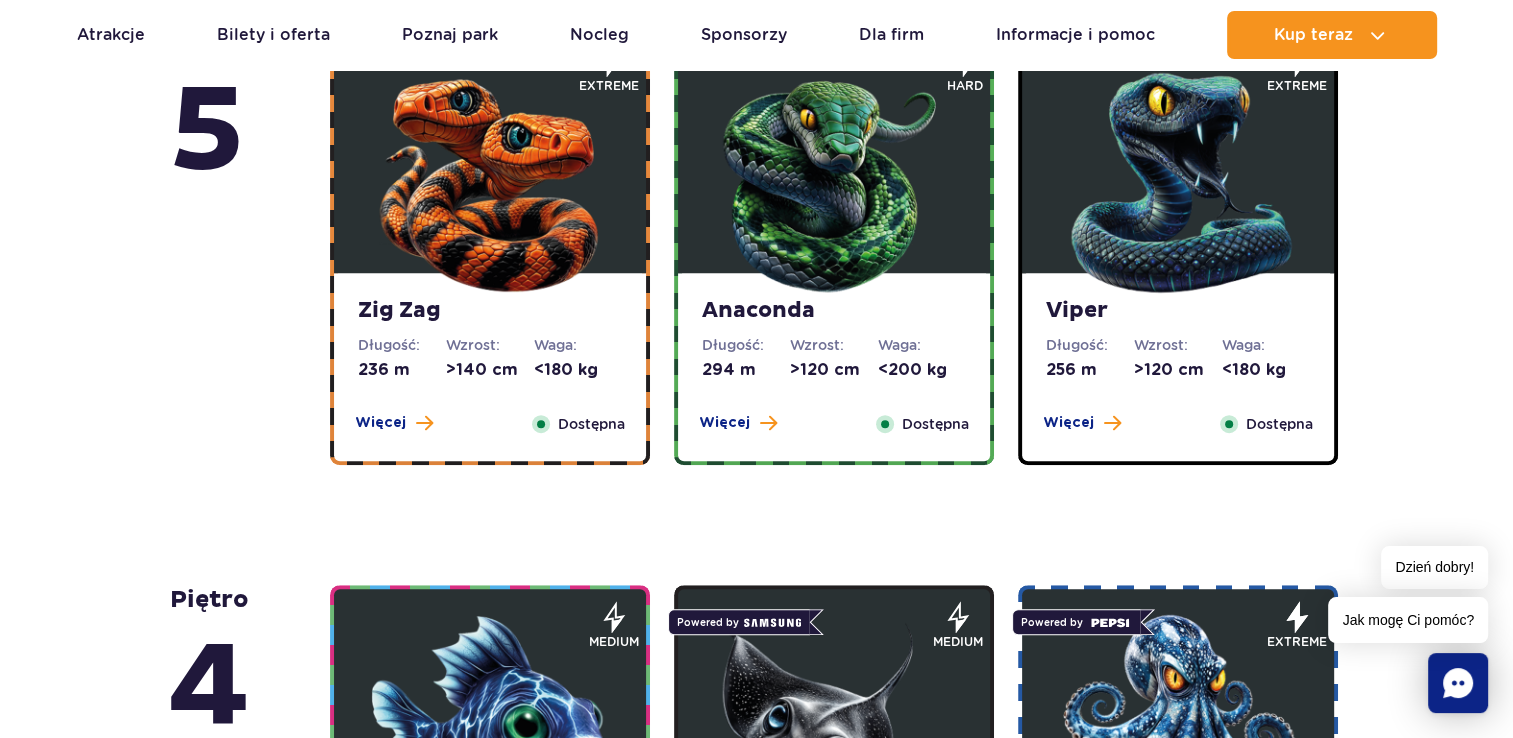 click on "Wzrost:" at bounding box center [1178, 345] 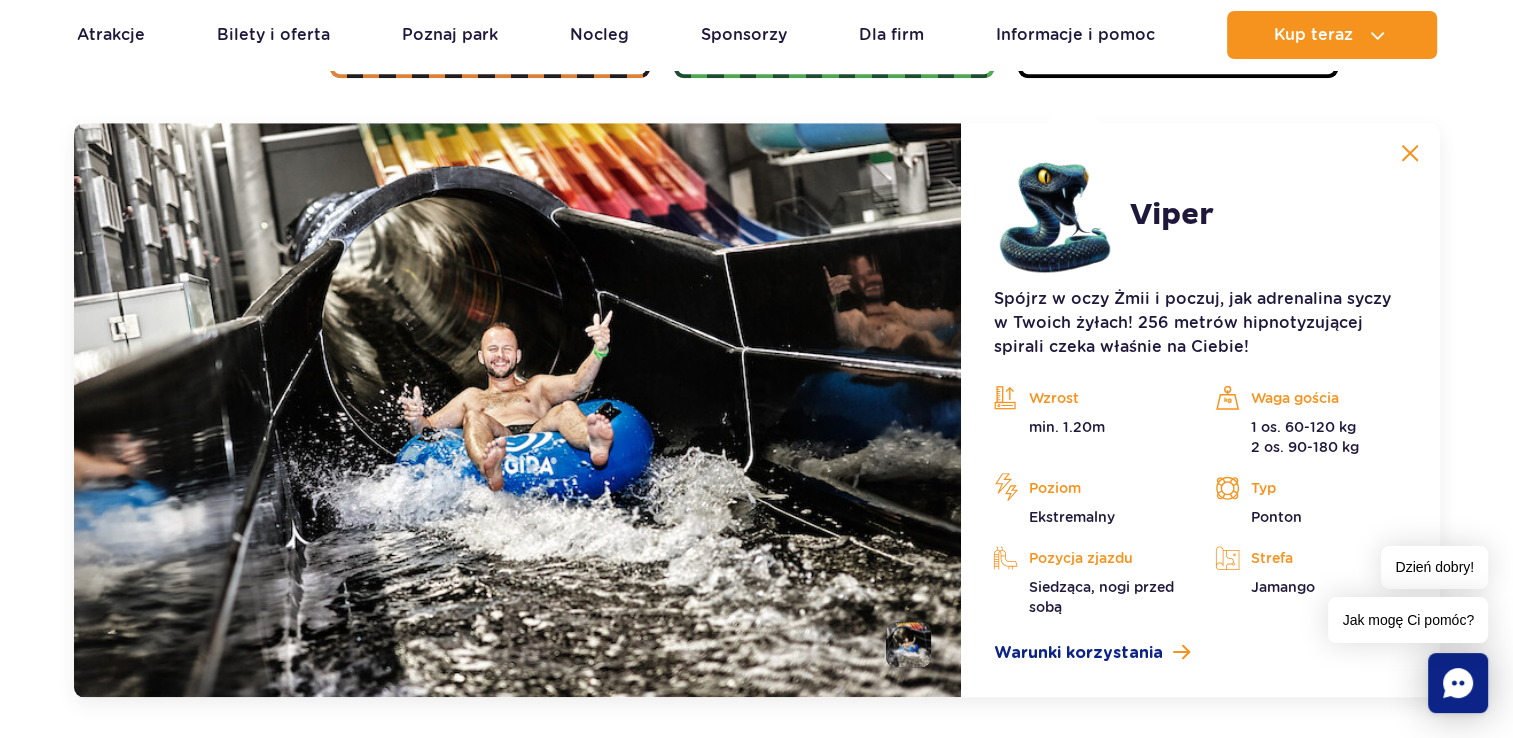 scroll, scrollTop: 1680, scrollLeft: 0, axis: vertical 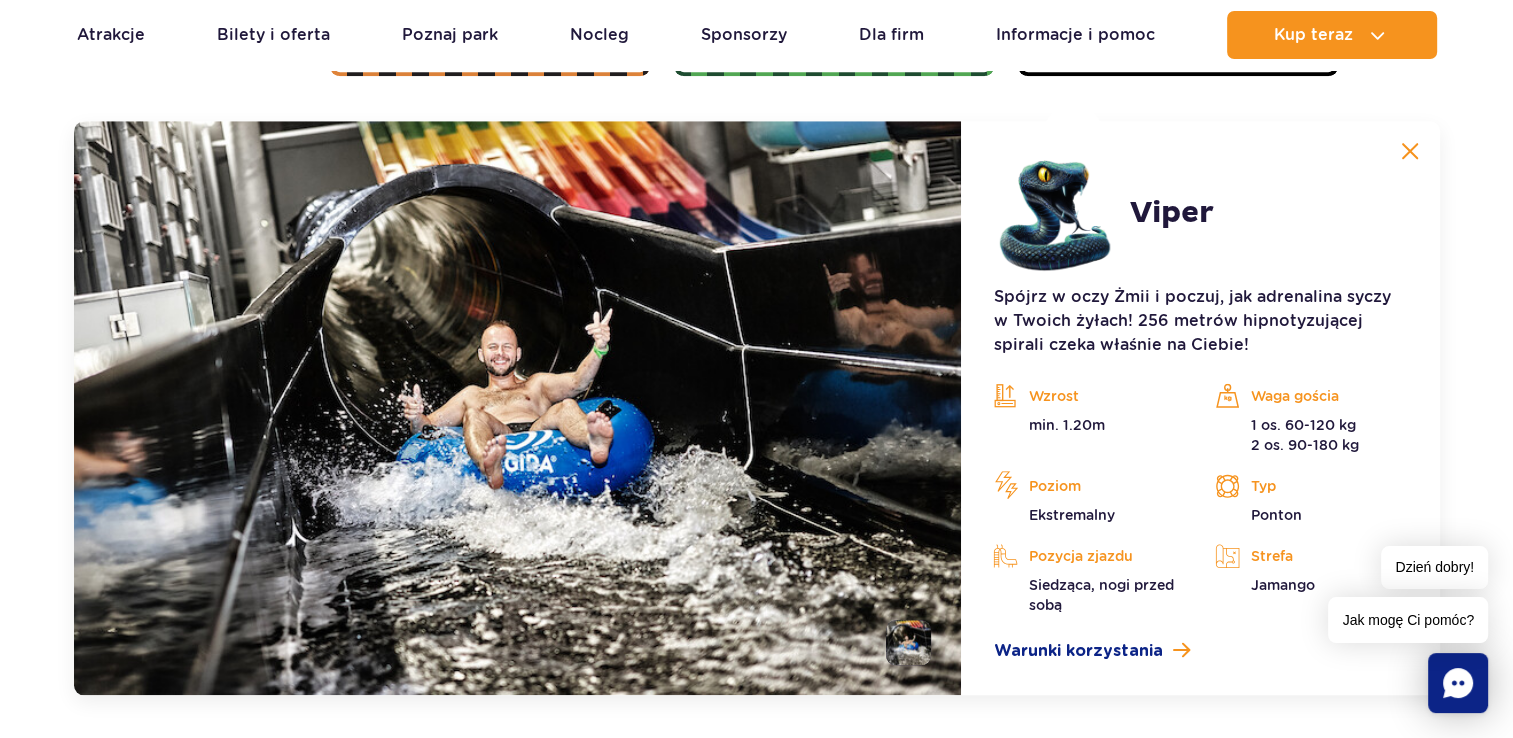 click at bounding box center (1410, 151) 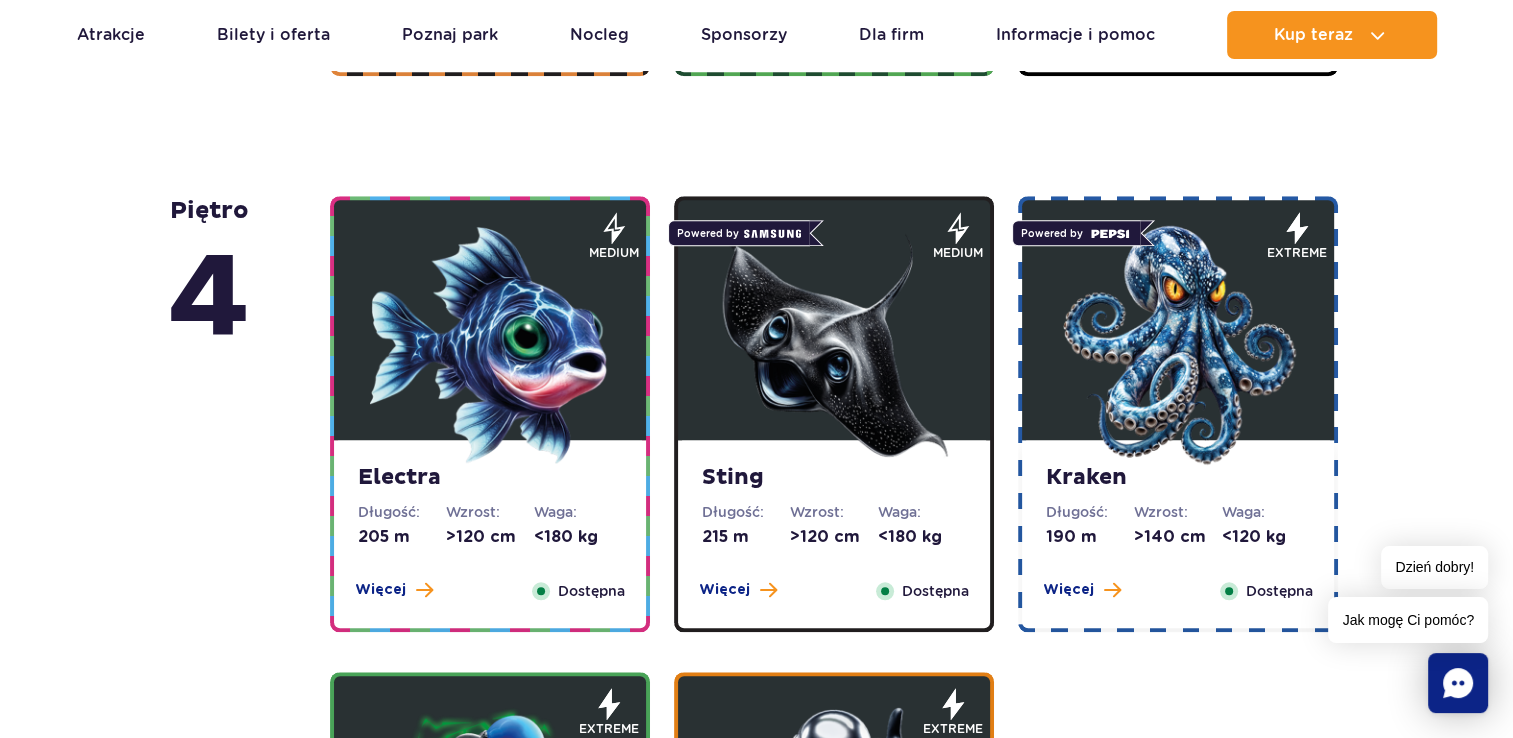 scroll, scrollTop: 1035, scrollLeft: 0, axis: vertical 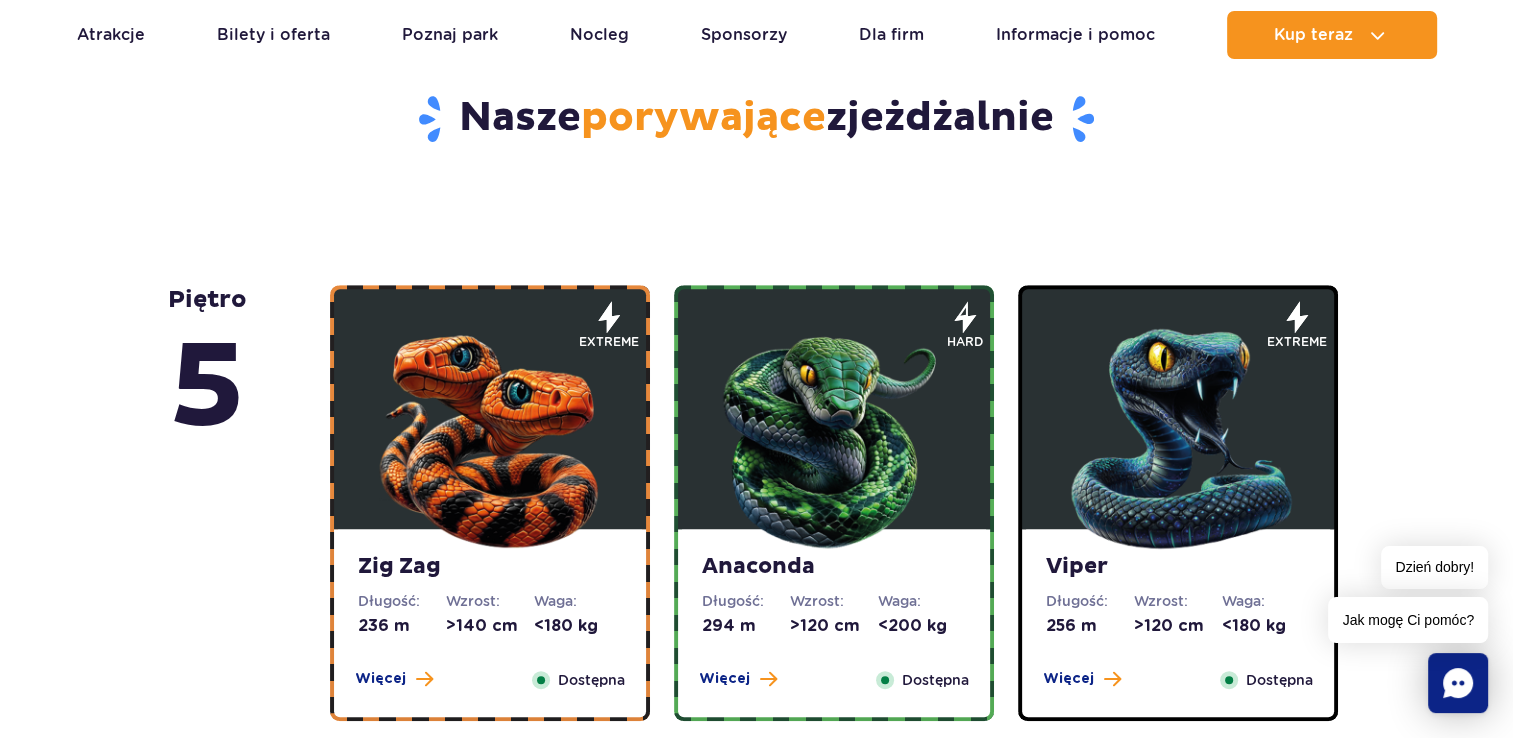 click at bounding box center (834, 434) 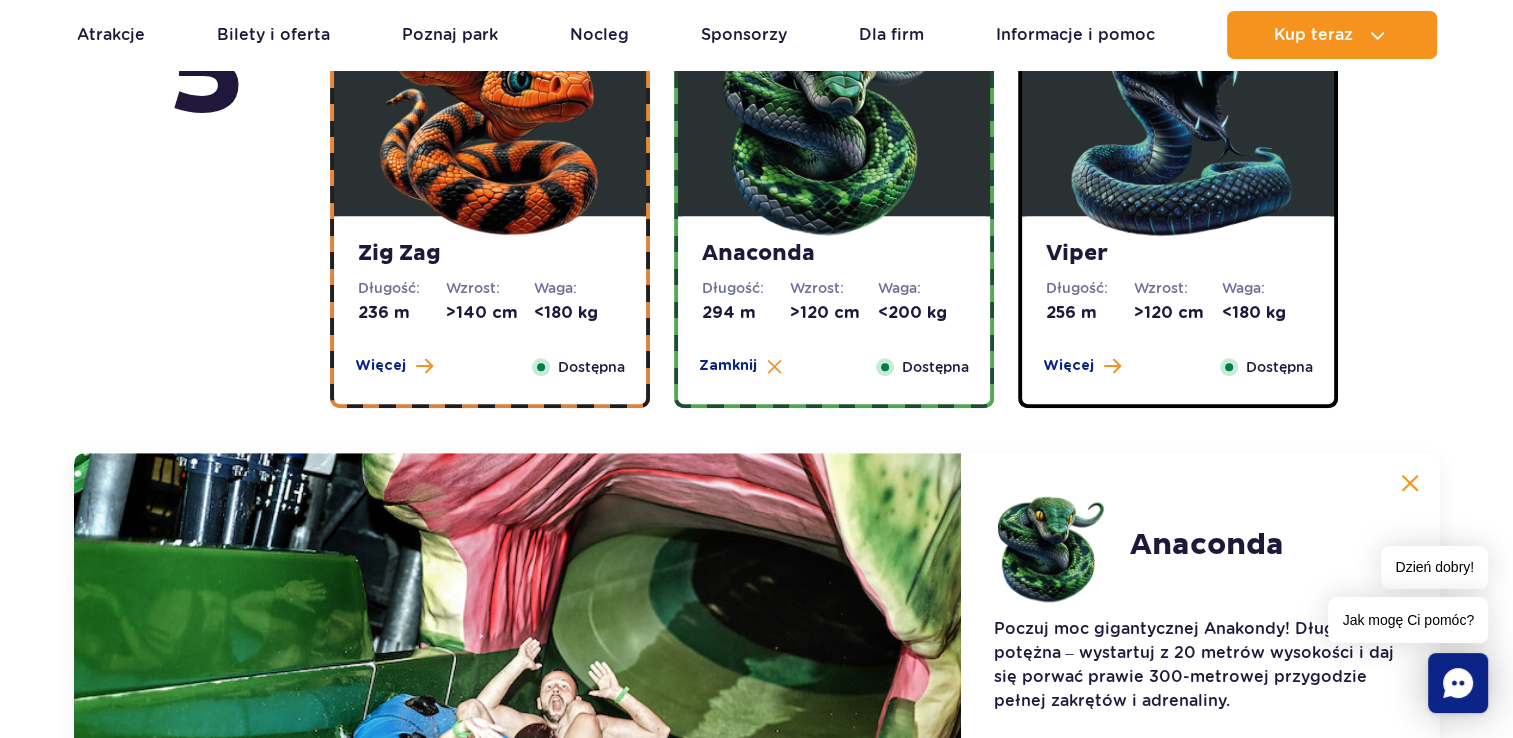 scroll, scrollTop: 1680, scrollLeft: 0, axis: vertical 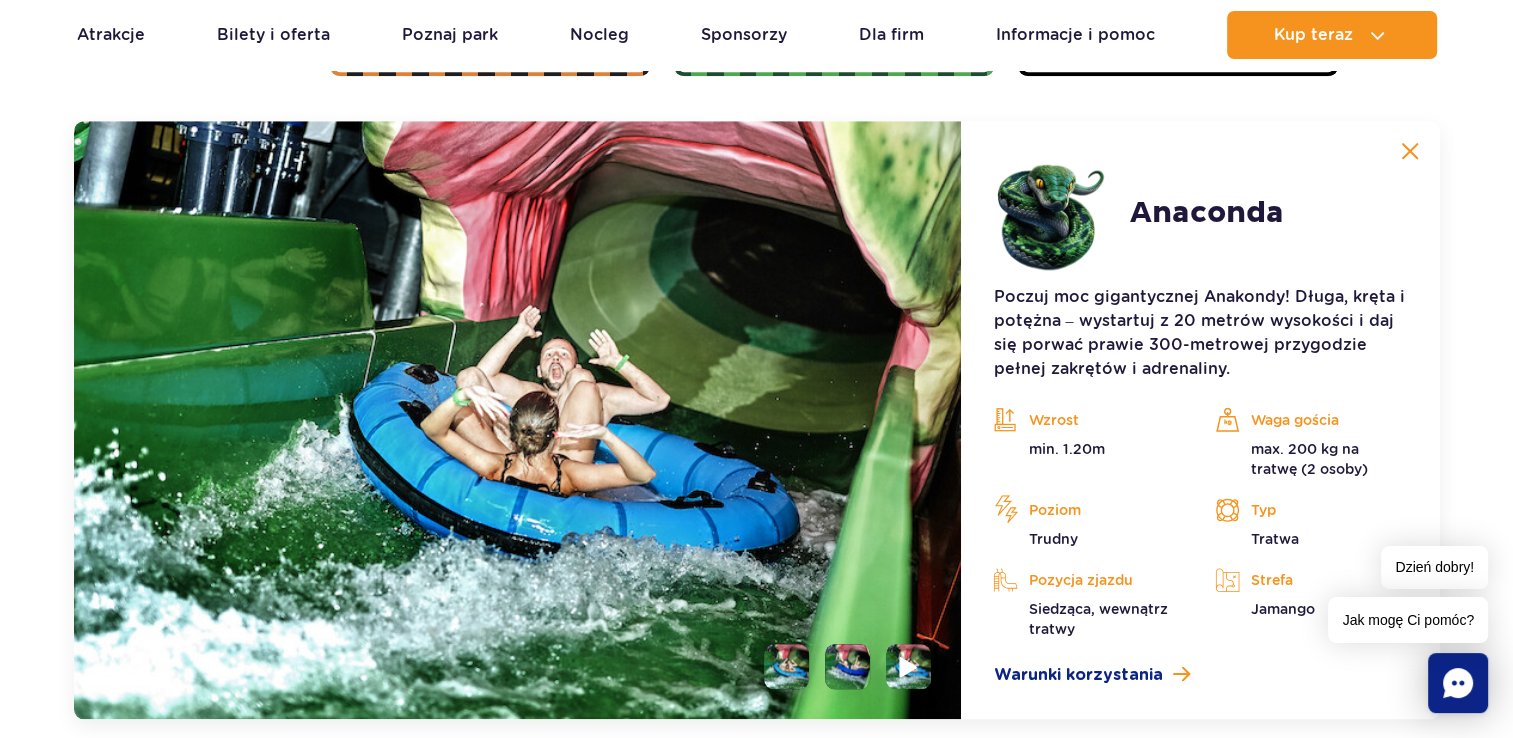 click at bounding box center [909, 666] 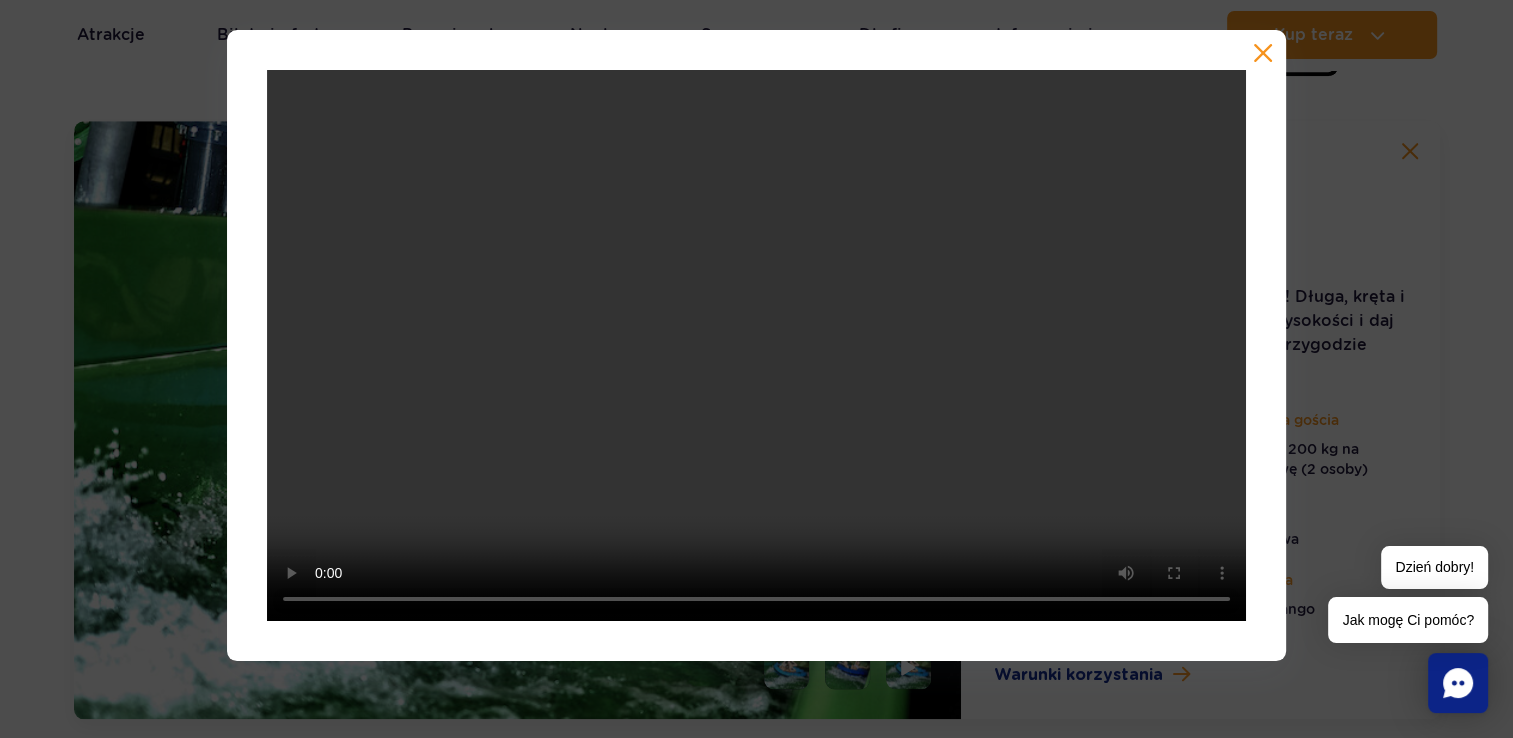 click at bounding box center [1263, 53] 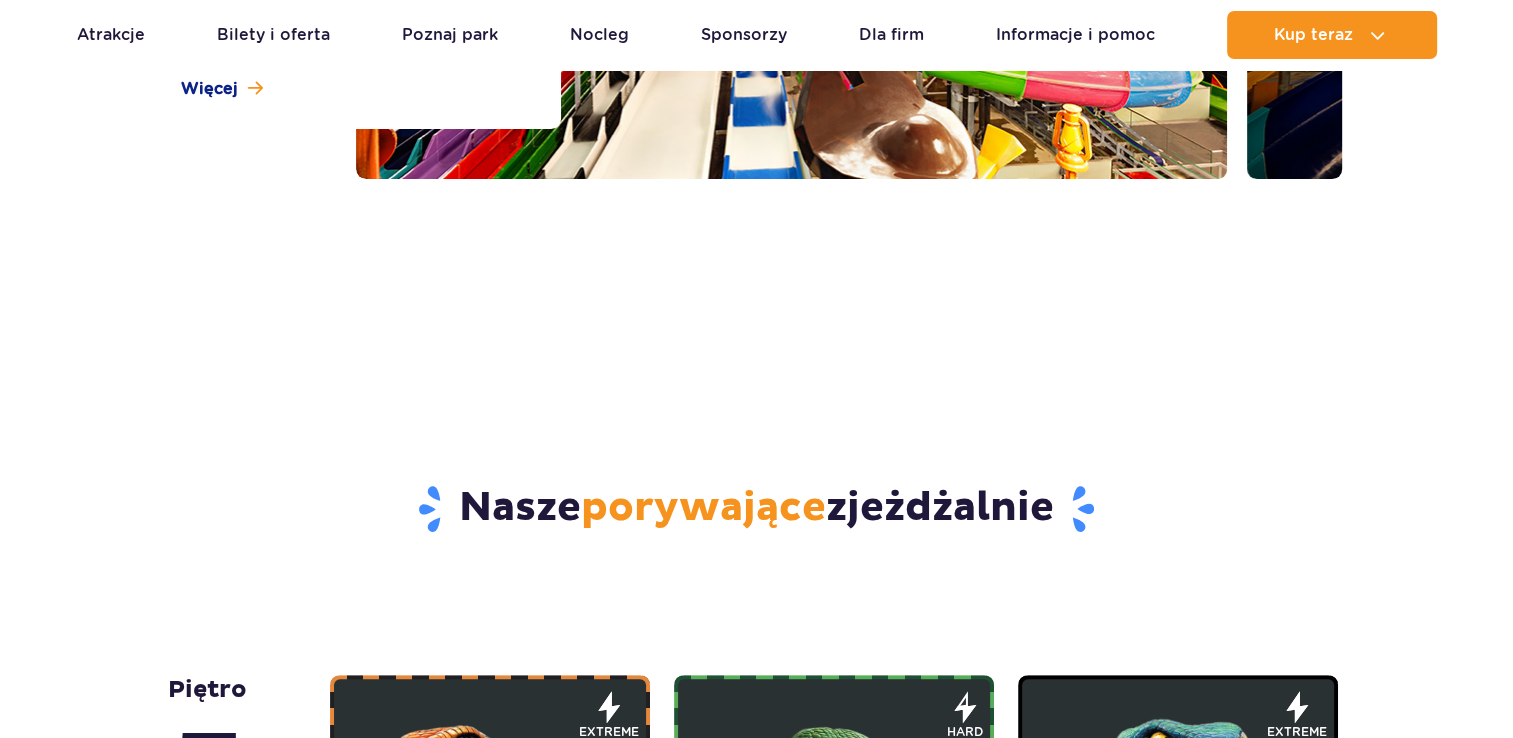 scroll, scrollTop: 1291, scrollLeft: 0, axis: vertical 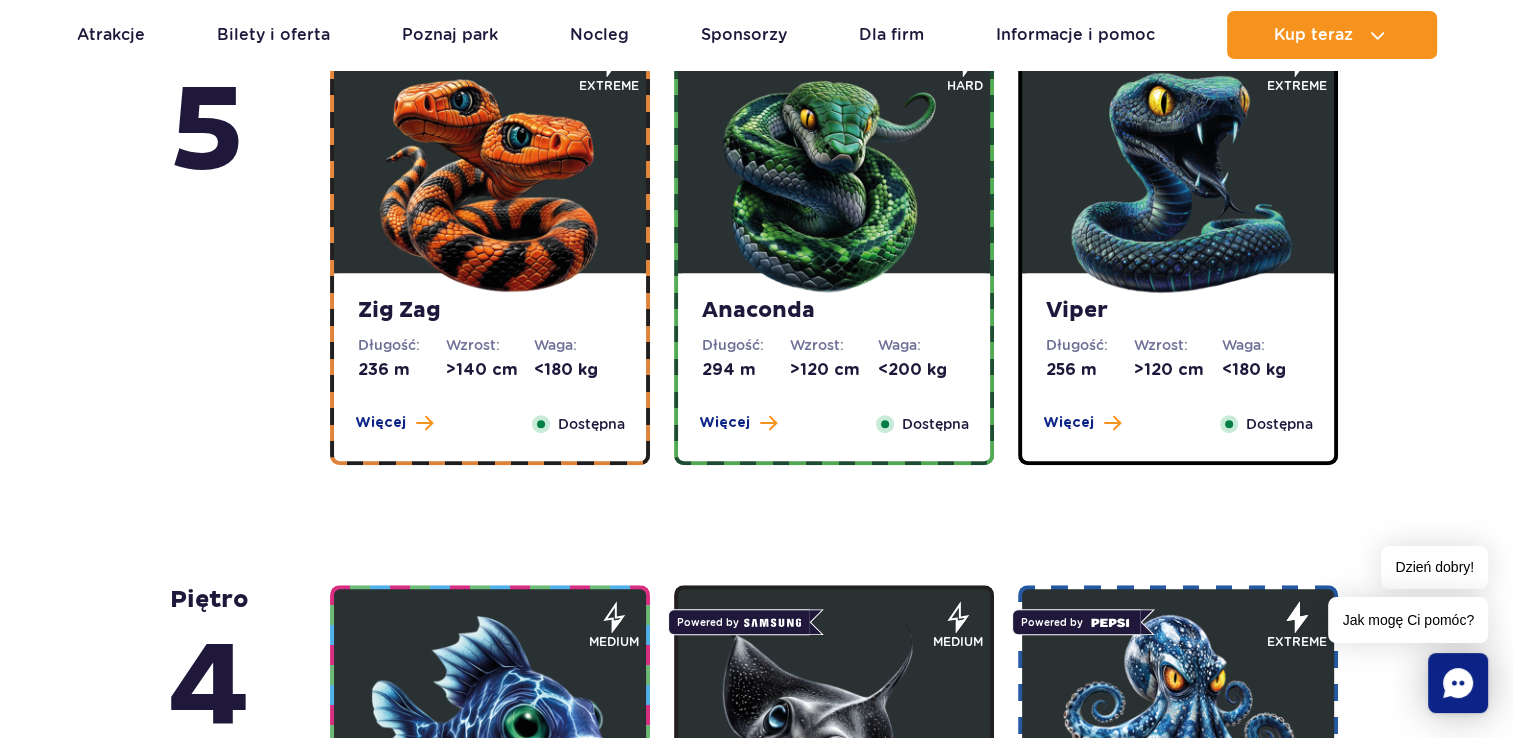 click at bounding box center [490, 178] 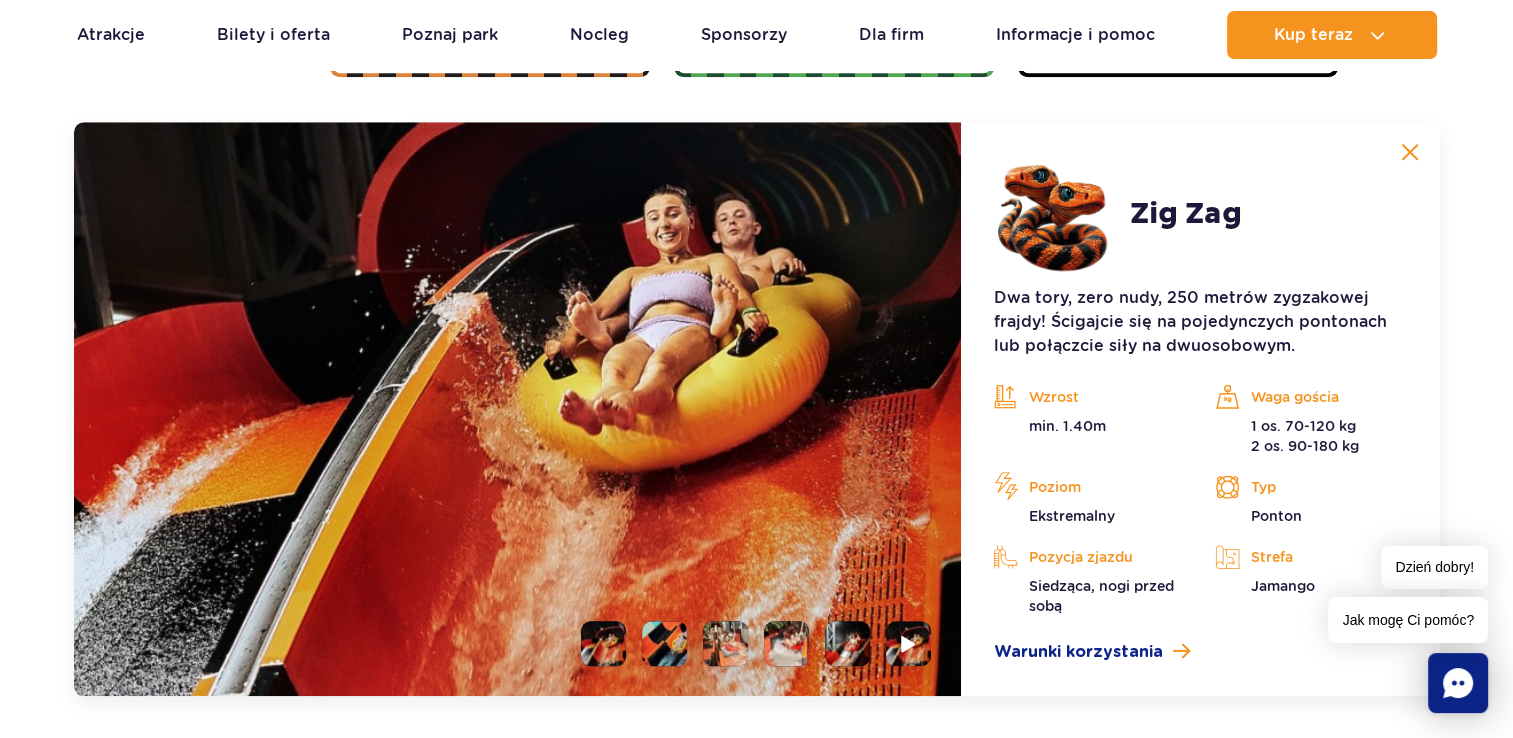 scroll, scrollTop: 1680, scrollLeft: 0, axis: vertical 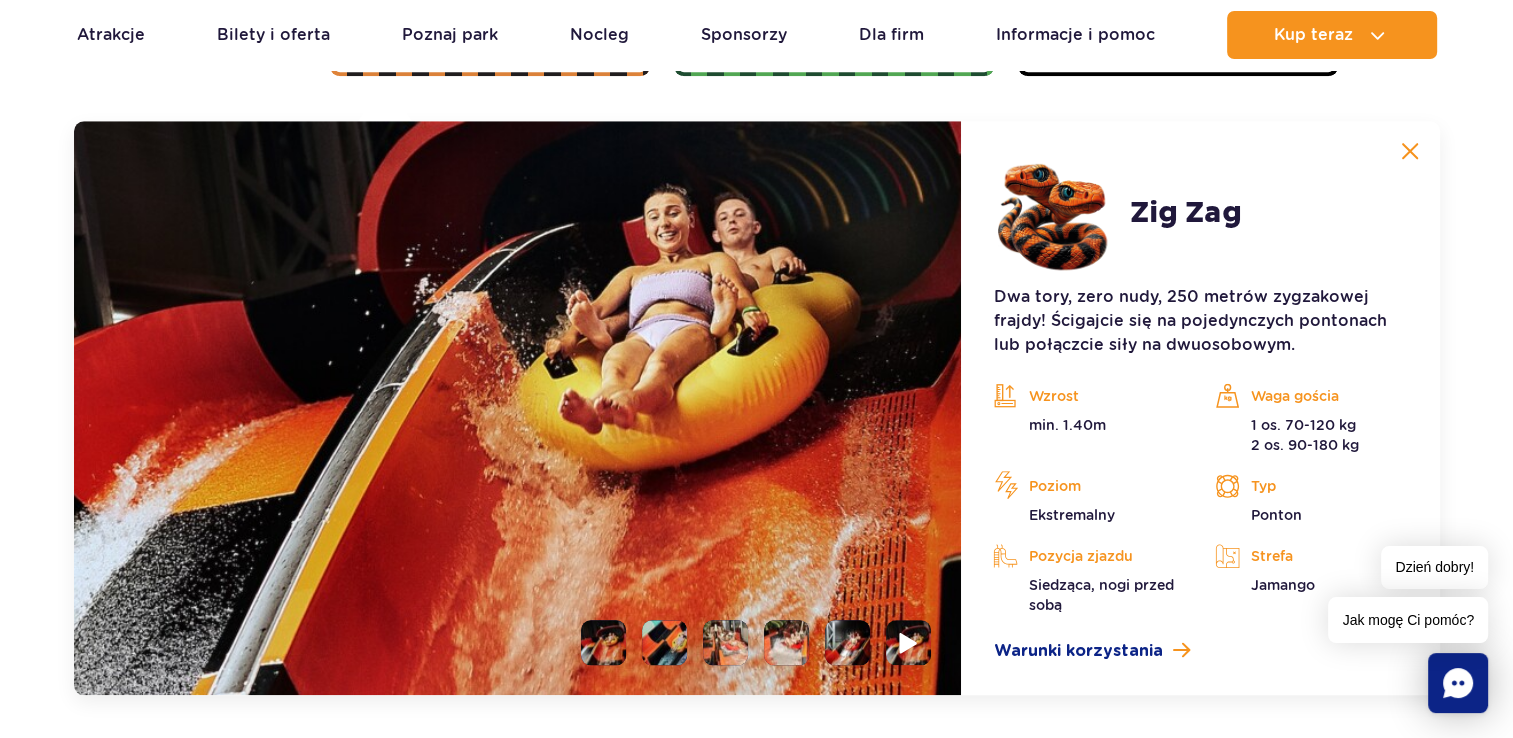click at bounding box center [909, 642] 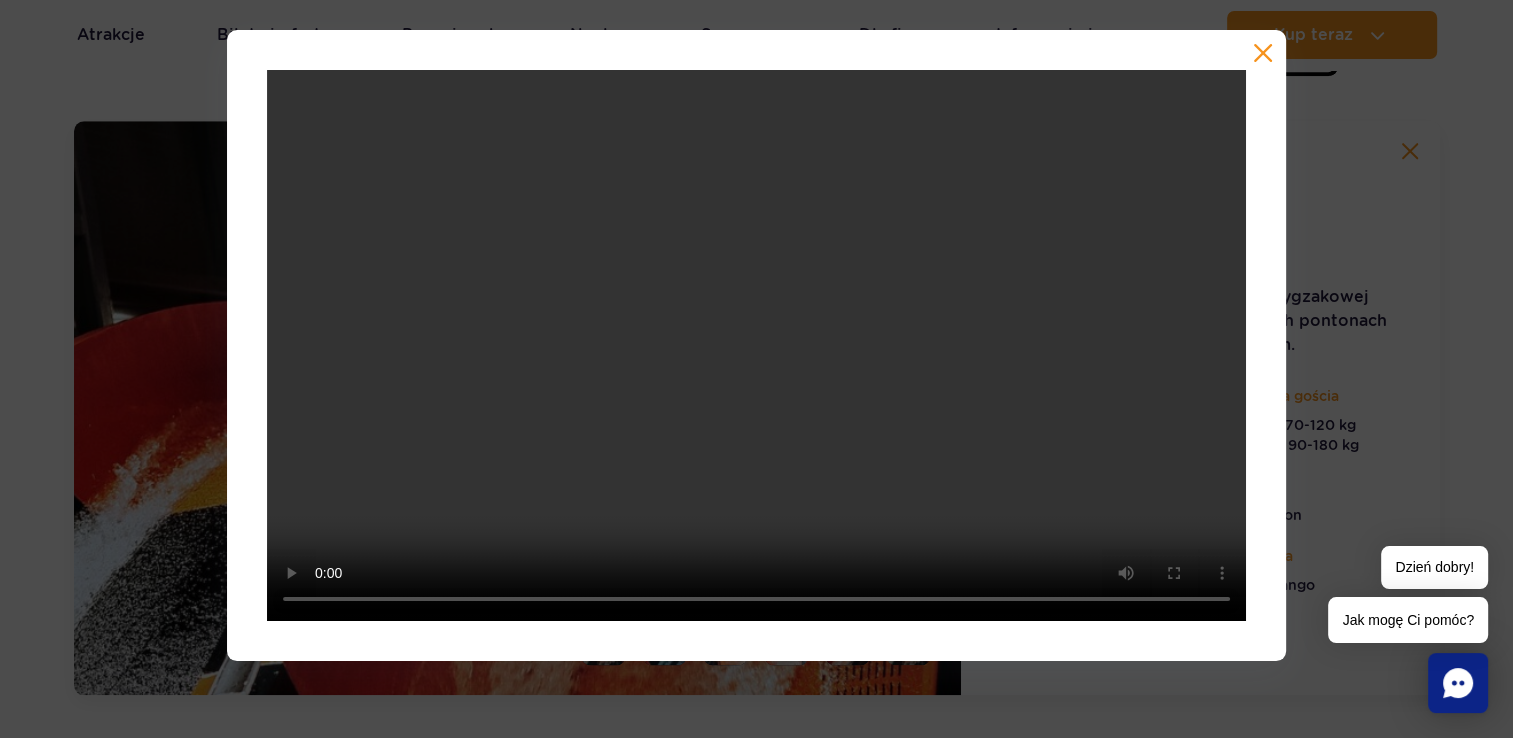 click at bounding box center (1263, 53) 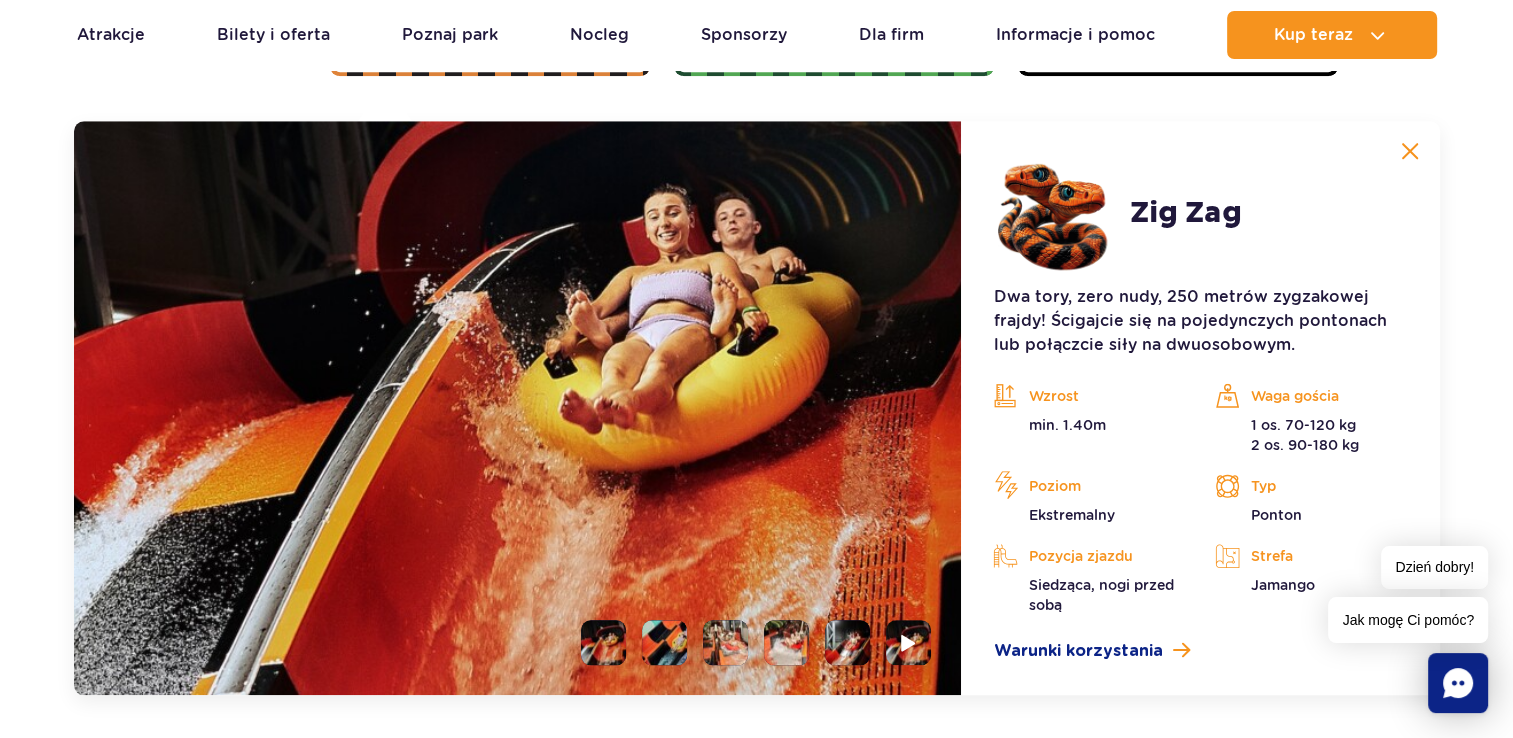 click at bounding box center (847, 642) 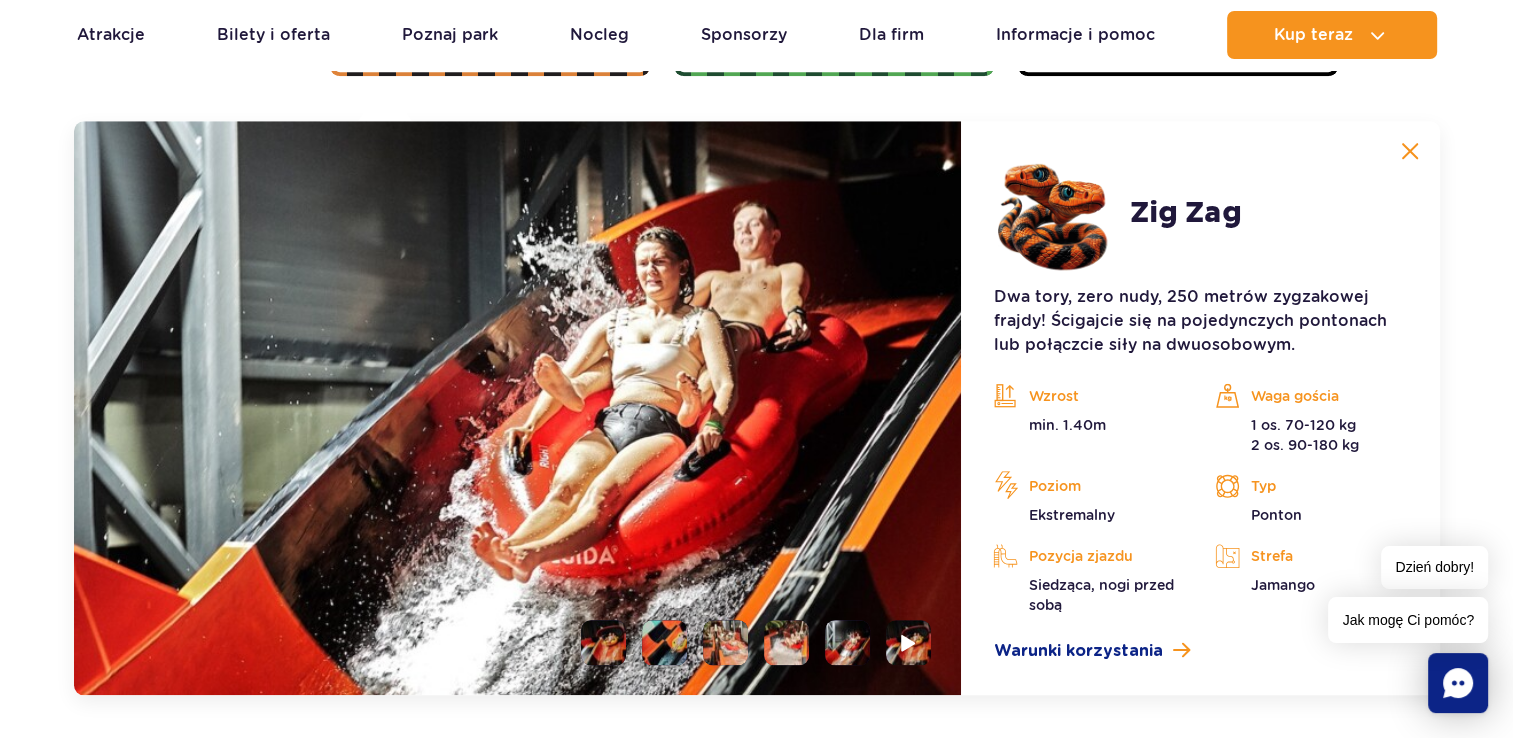 click at bounding box center (748, 642) 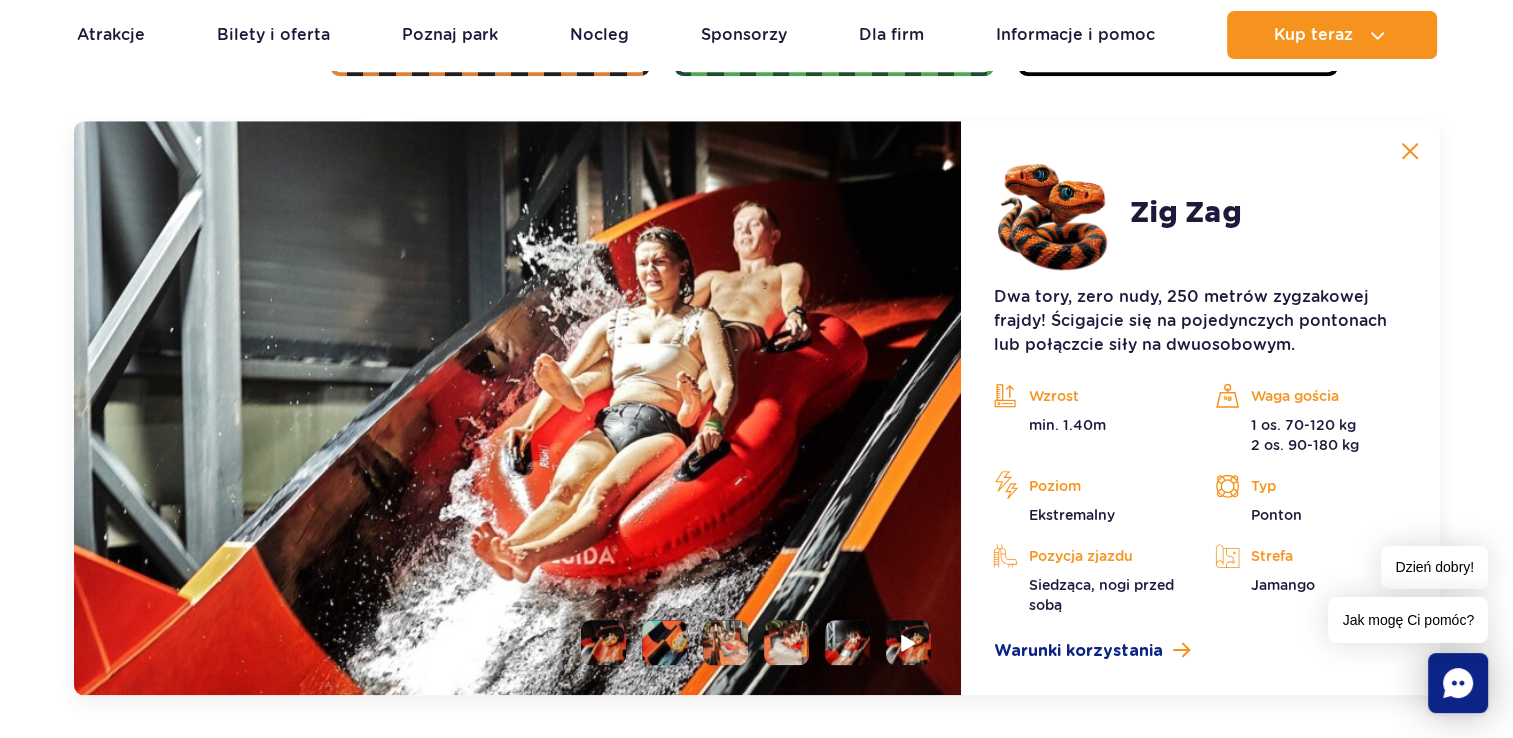click at bounding box center [786, 642] 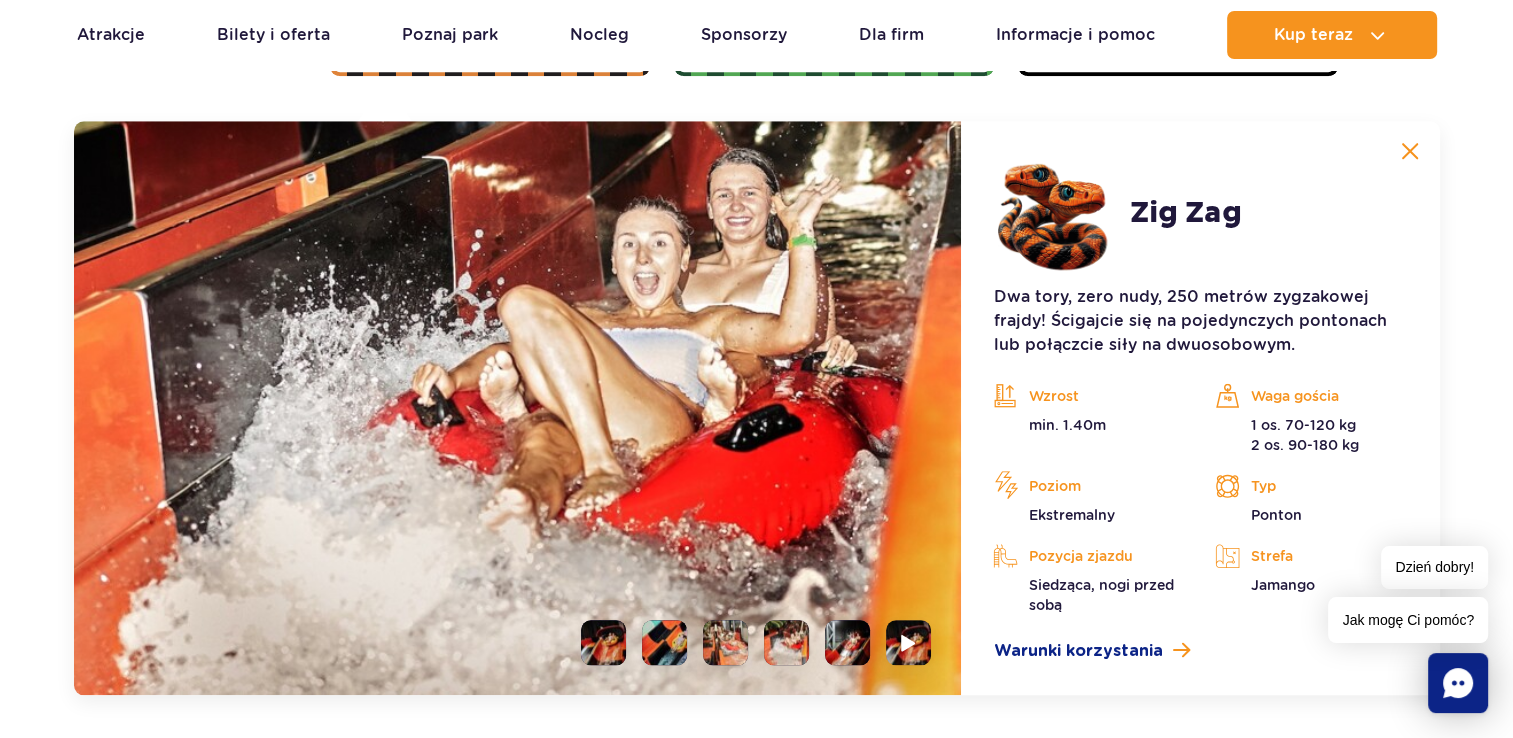 click at bounding box center [725, 642] 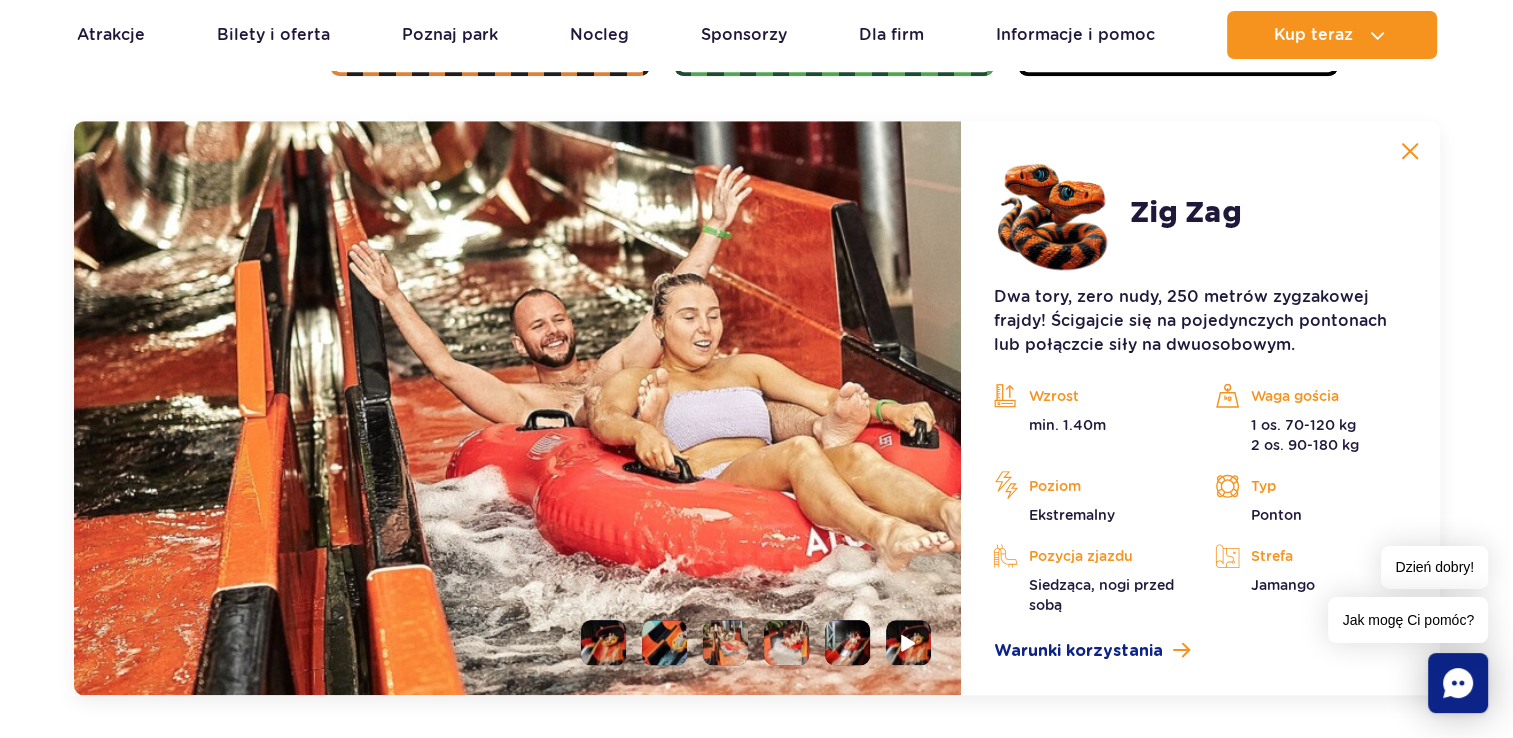 click at bounding box center [664, 642] 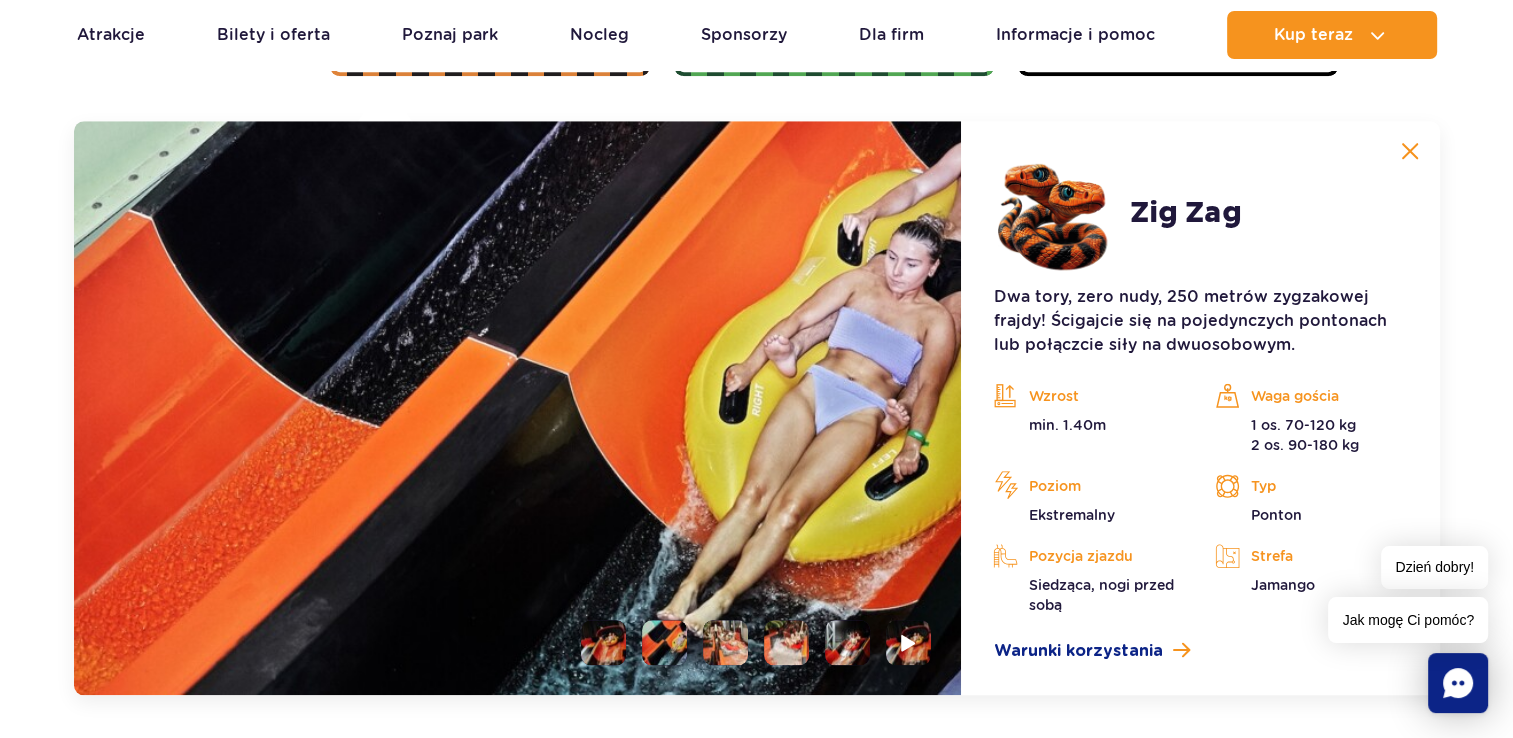 click at bounding box center (603, 642) 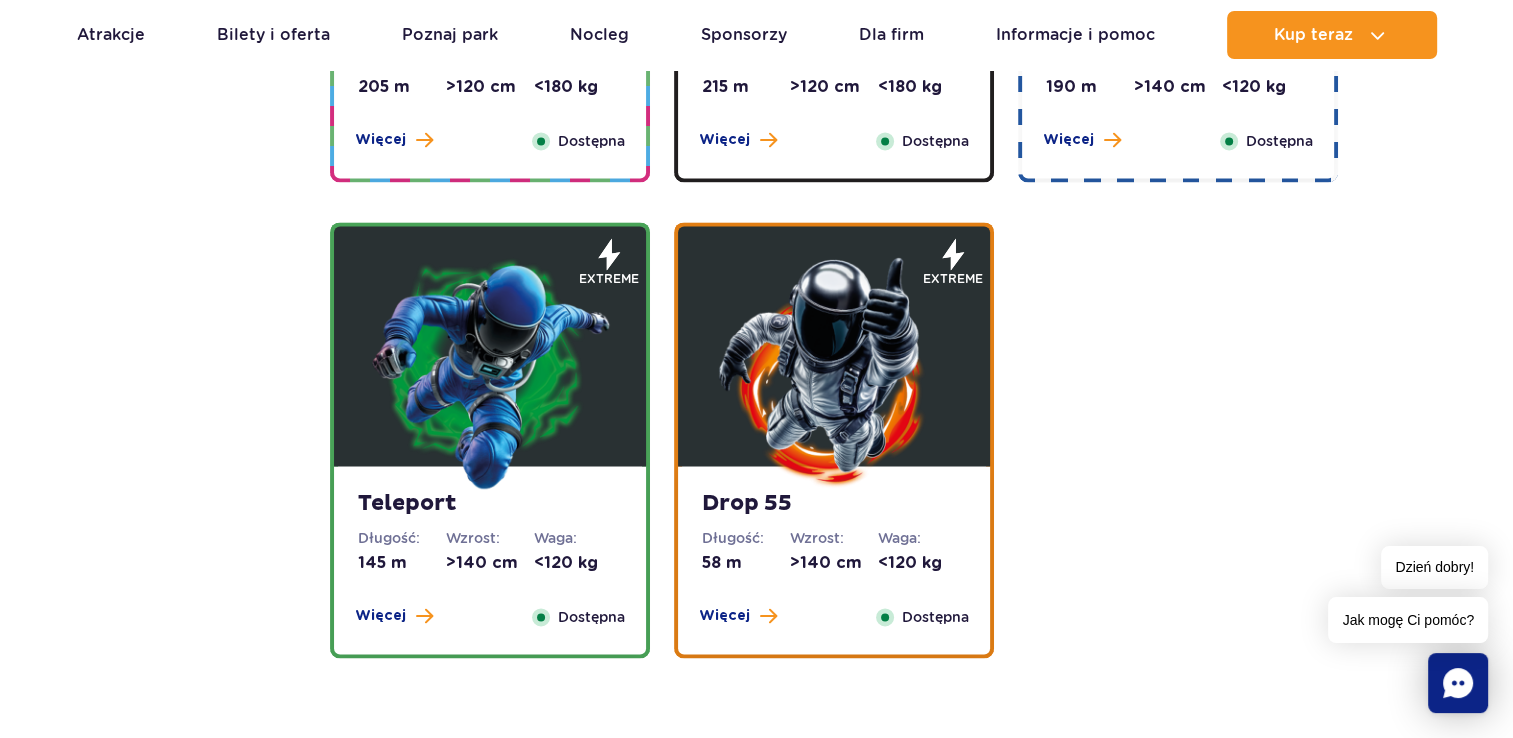 click at bounding box center [834, 371] 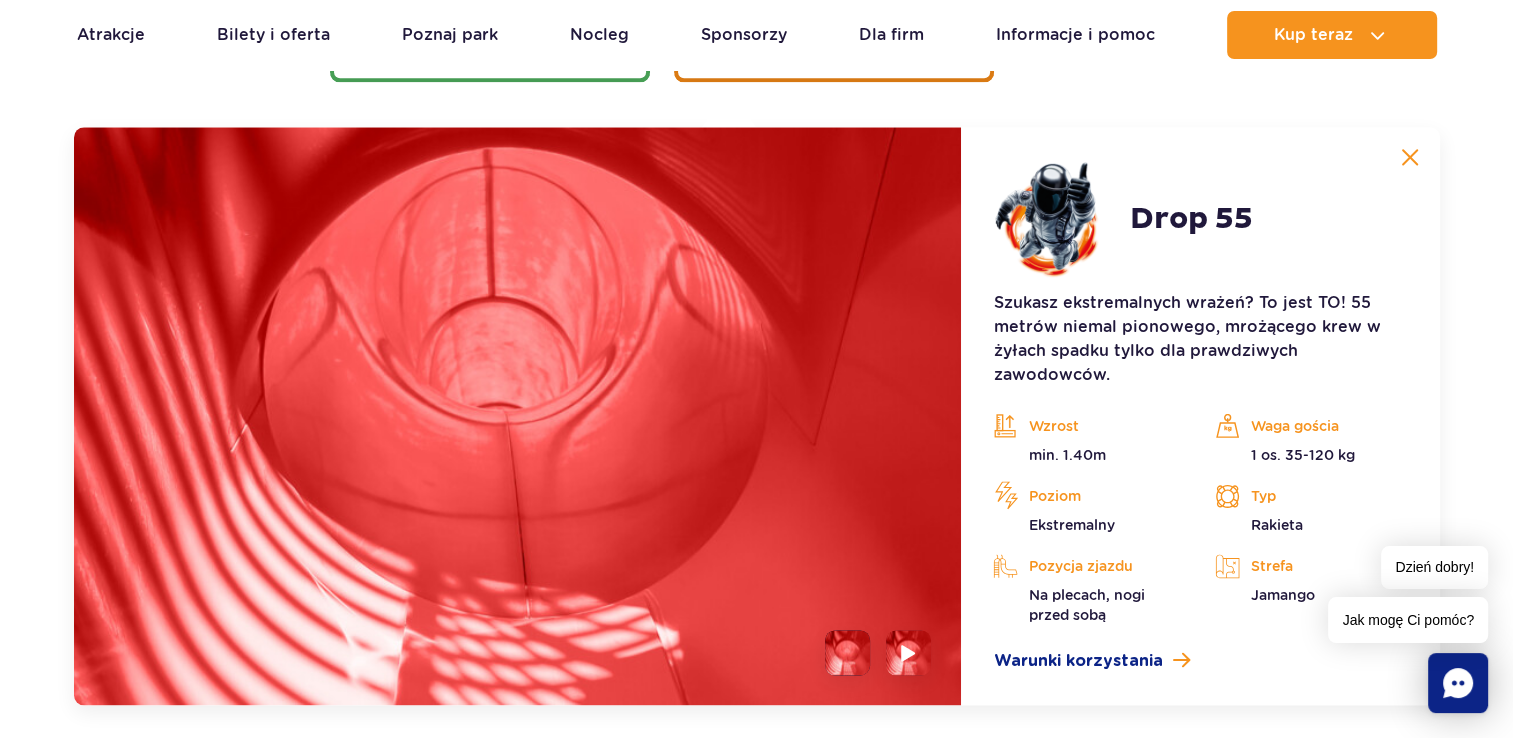 scroll, scrollTop: 2712, scrollLeft: 0, axis: vertical 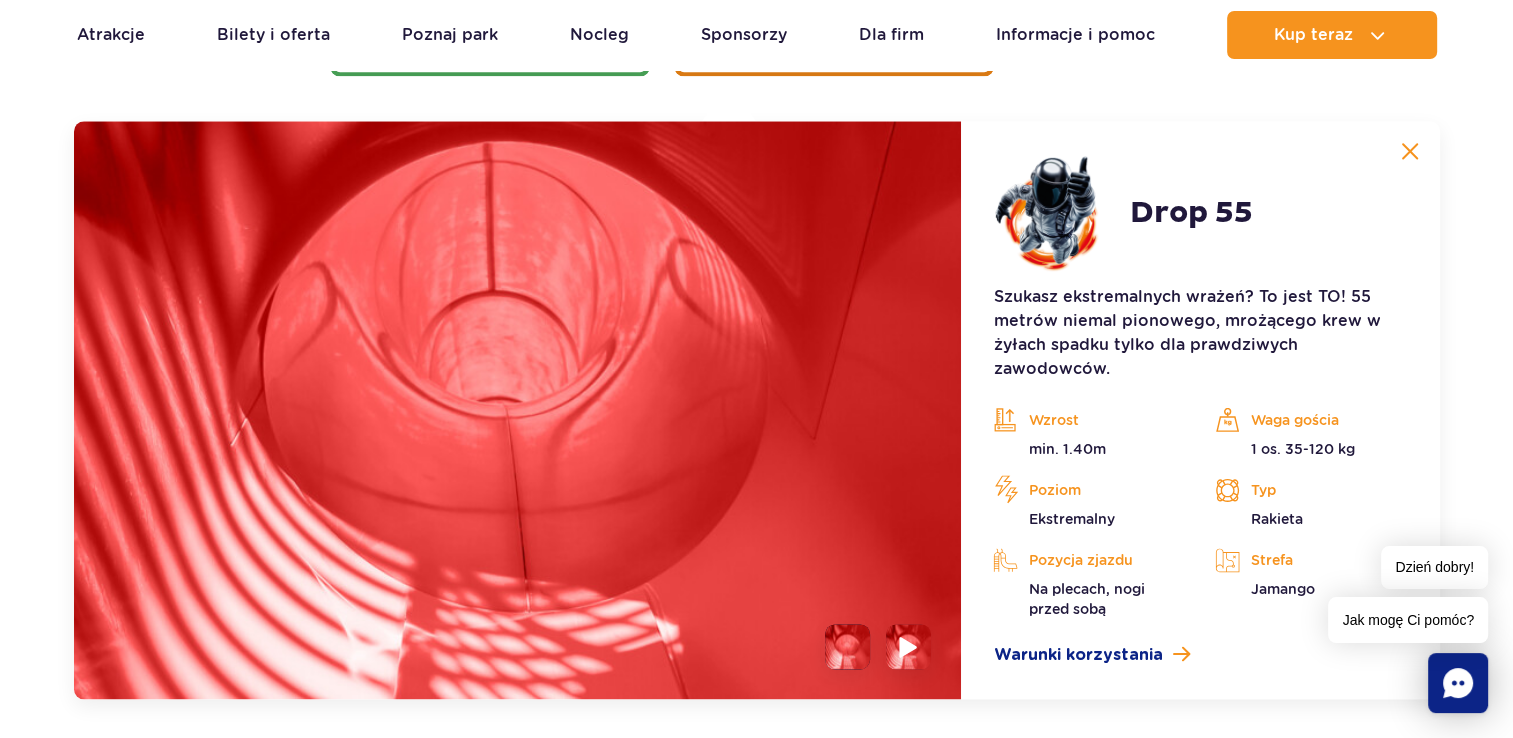 click at bounding box center [909, 646] 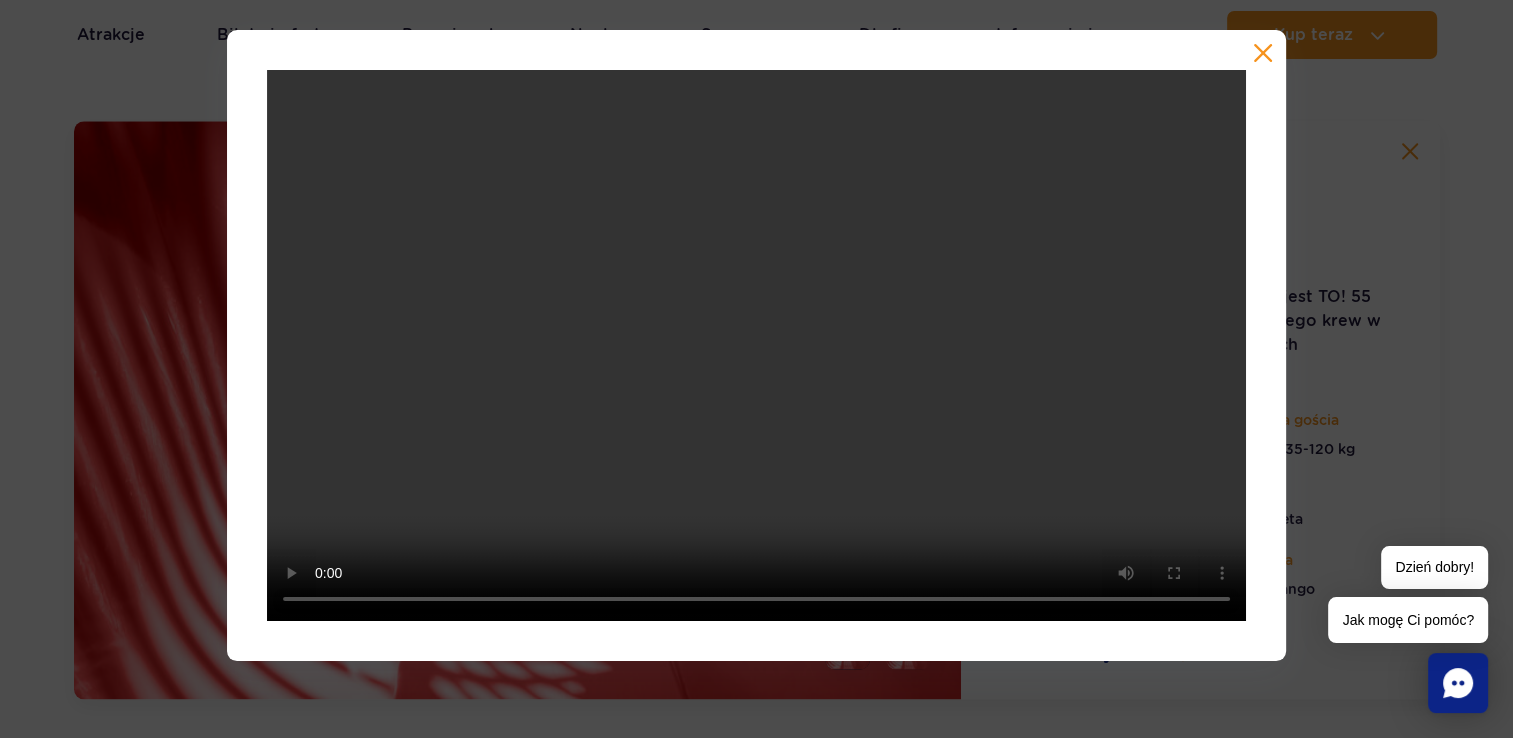 click at bounding box center [756, 345] 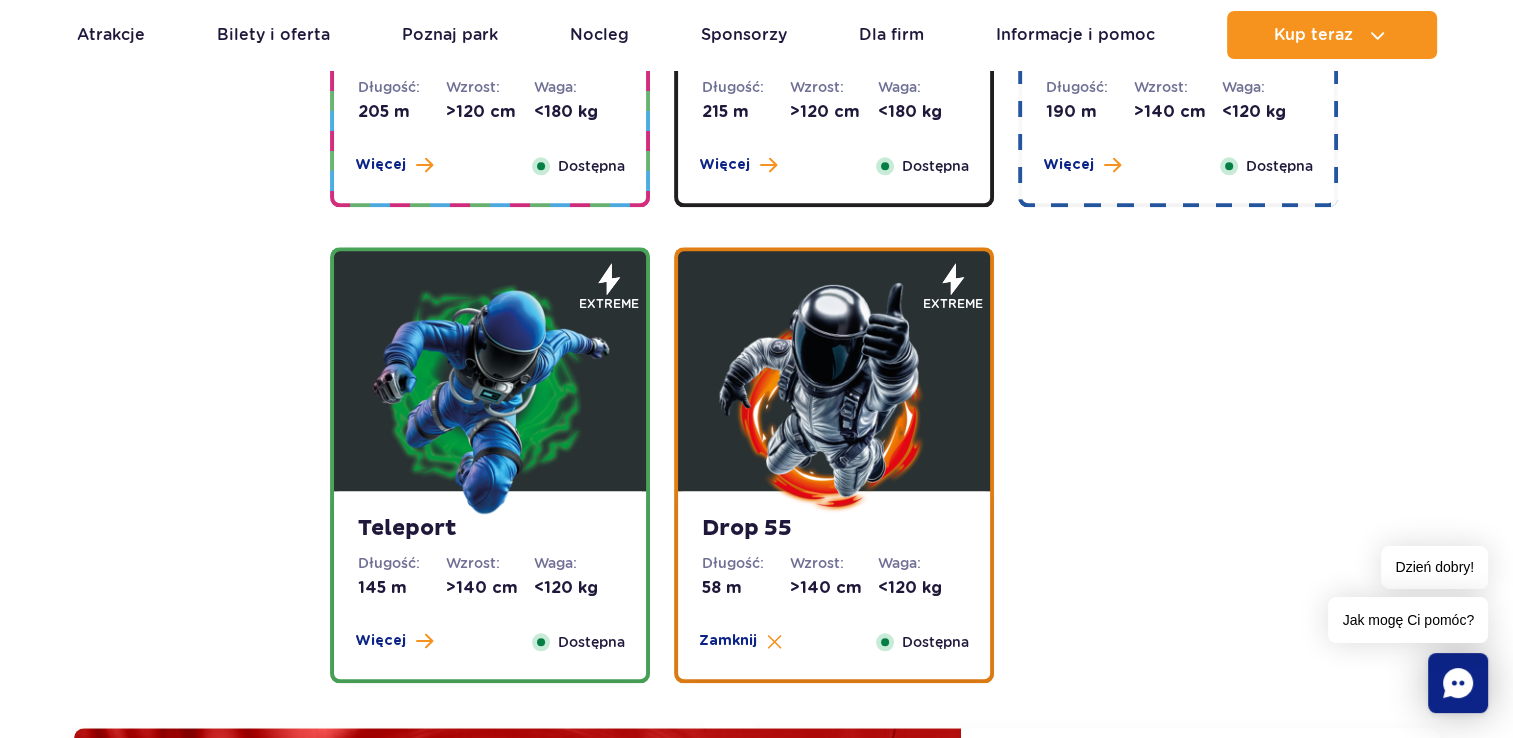 scroll, scrollTop: 2084, scrollLeft: 0, axis: vertical 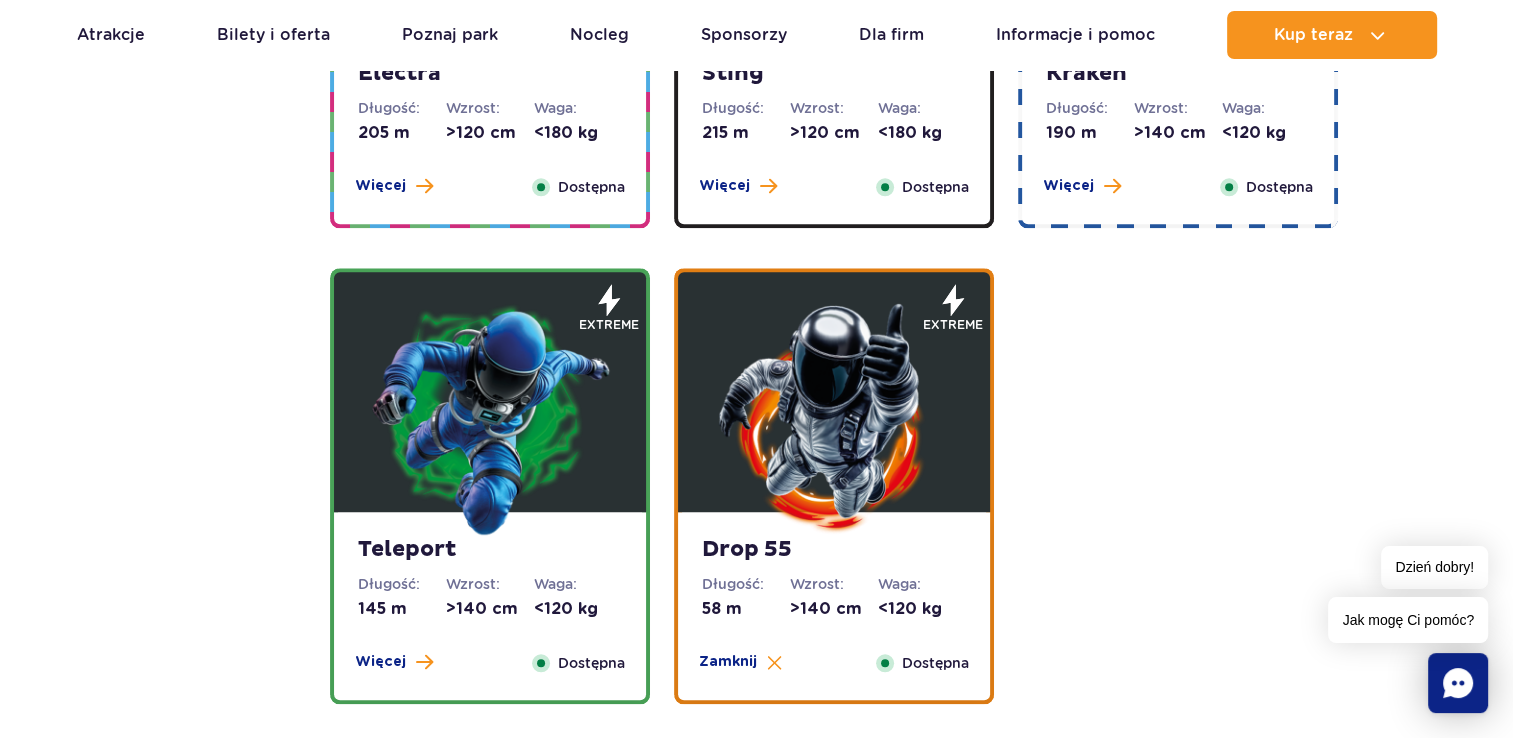 click at bounding box center [490, 417] 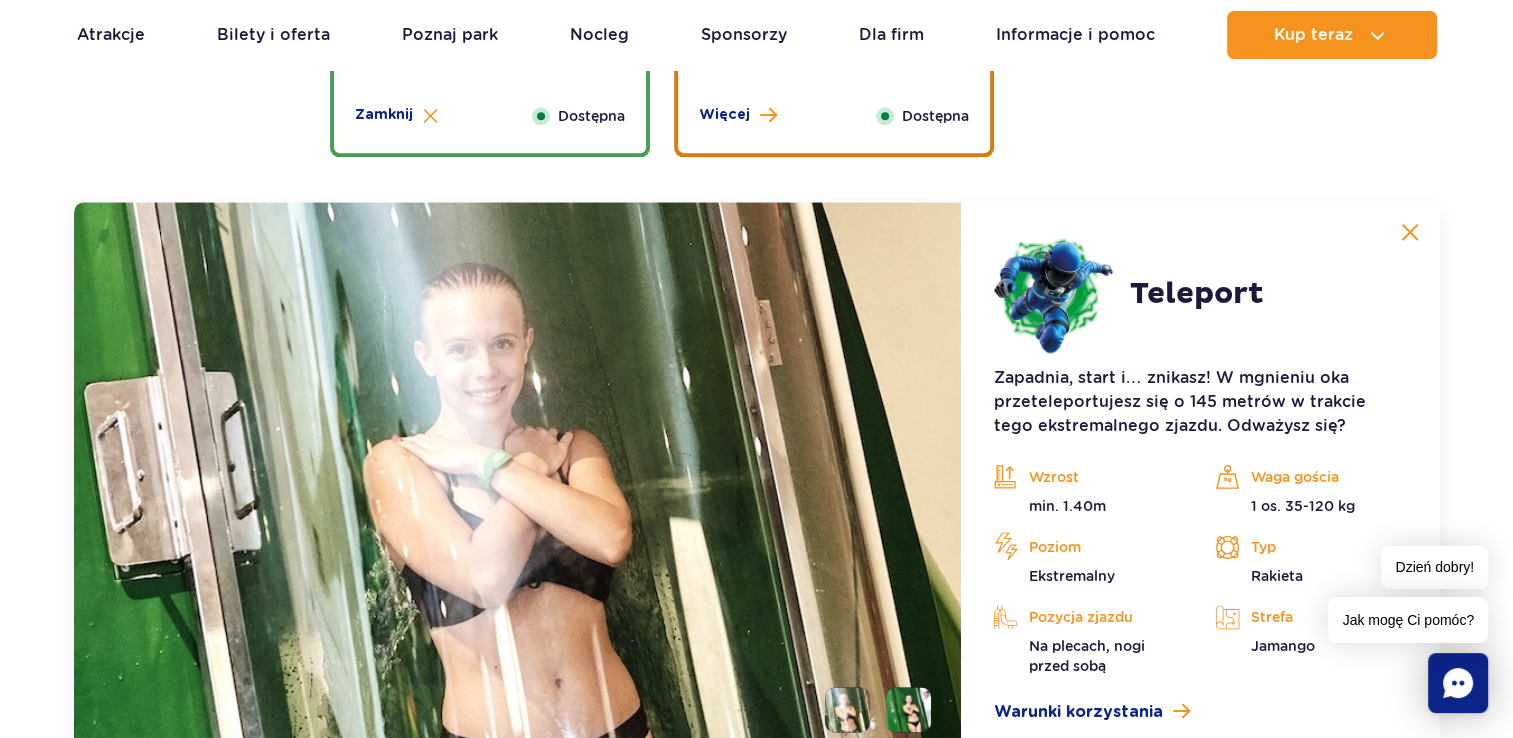 scroll, scrollTop: 2712, scrollLeft: 0, axis: vertical 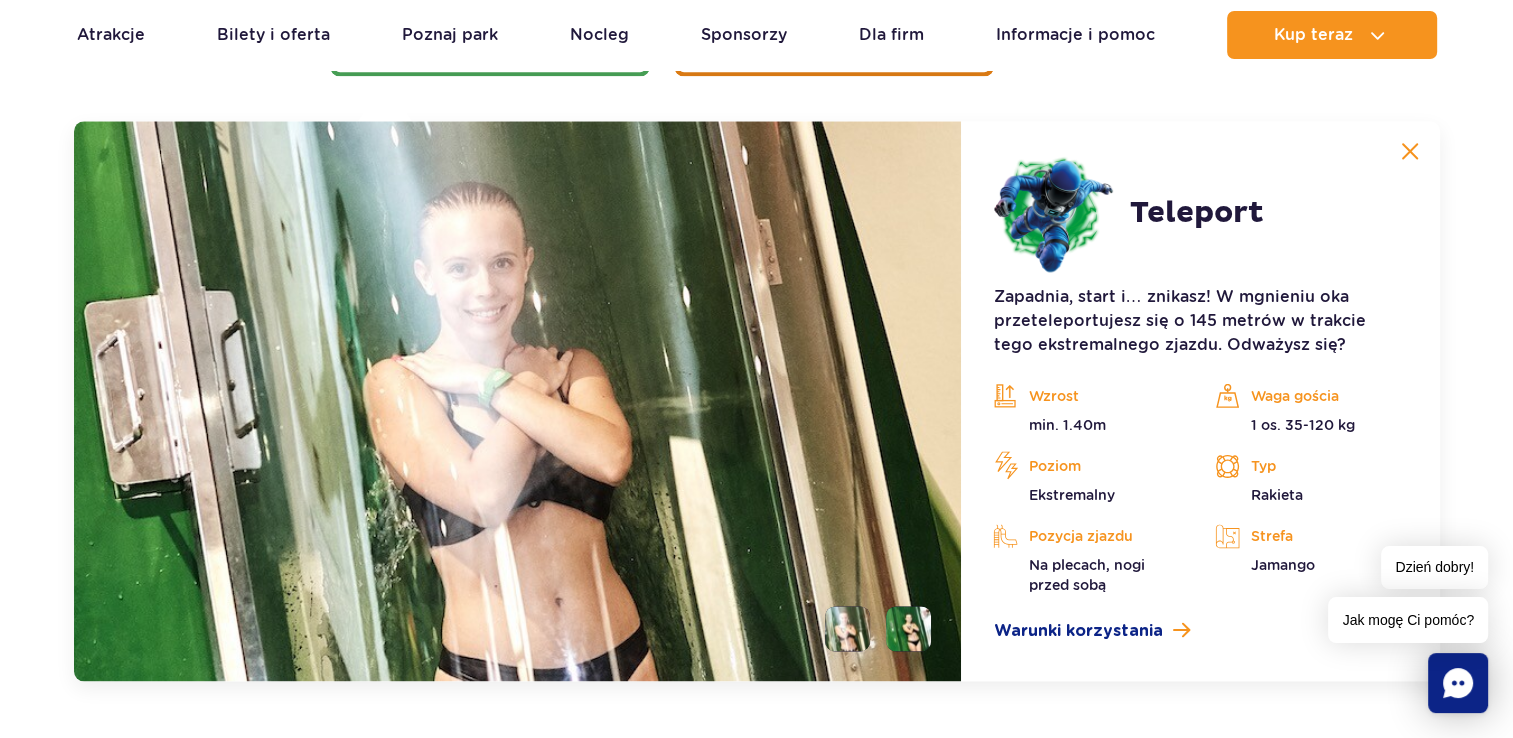 click at bounding box center [908, 628] 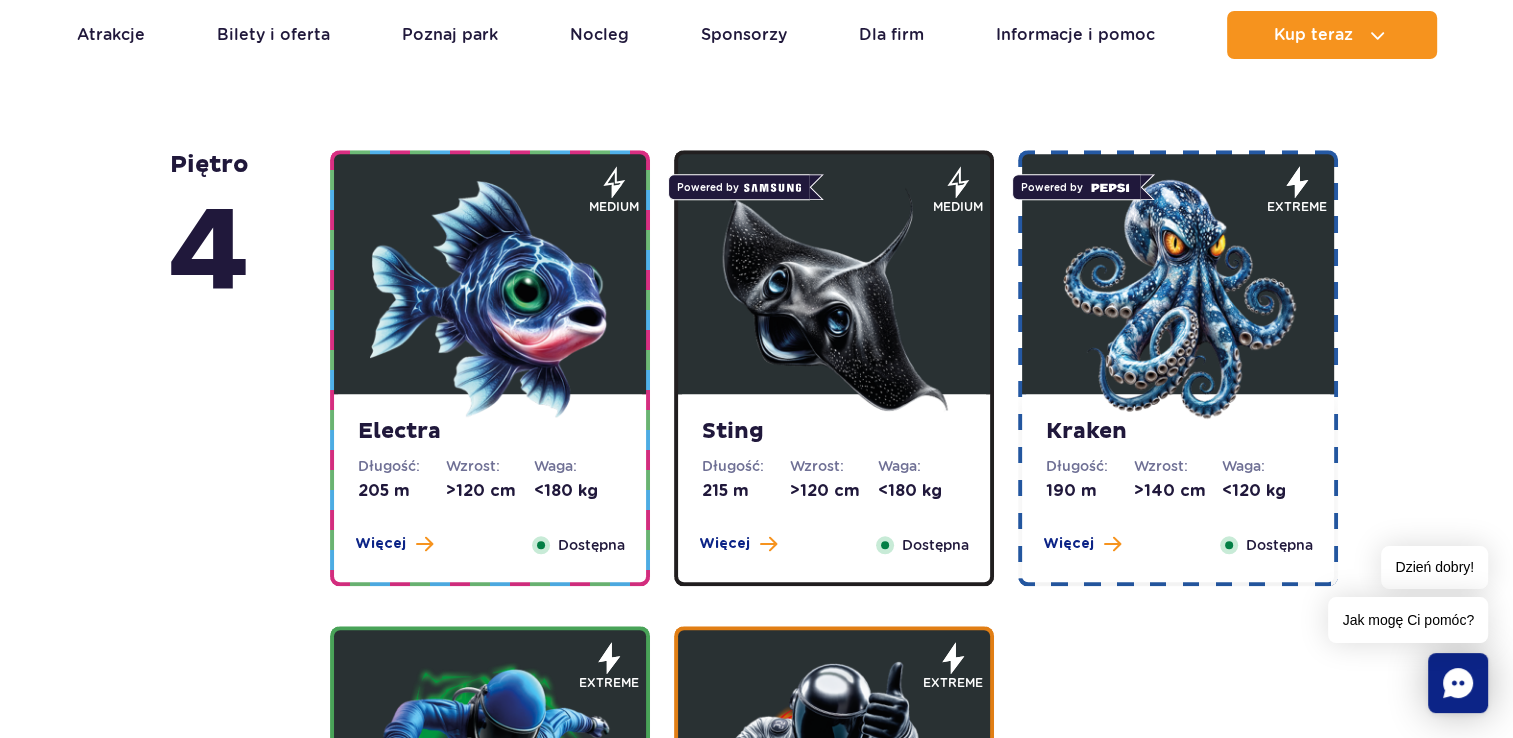 click at bounding box center (1178, 299) 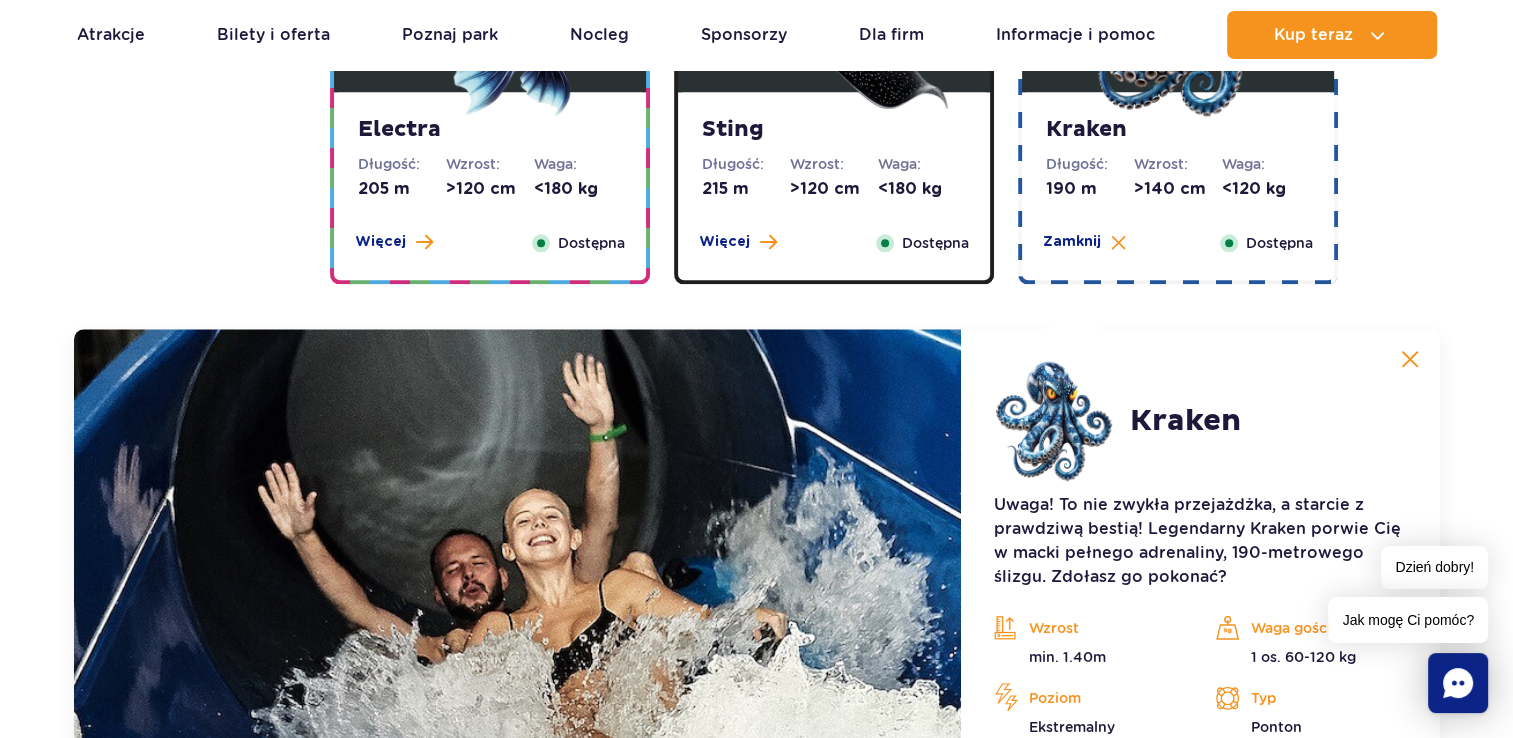 scroll, scrollTop: 2236, scrollLeft: 0, axis: vertical 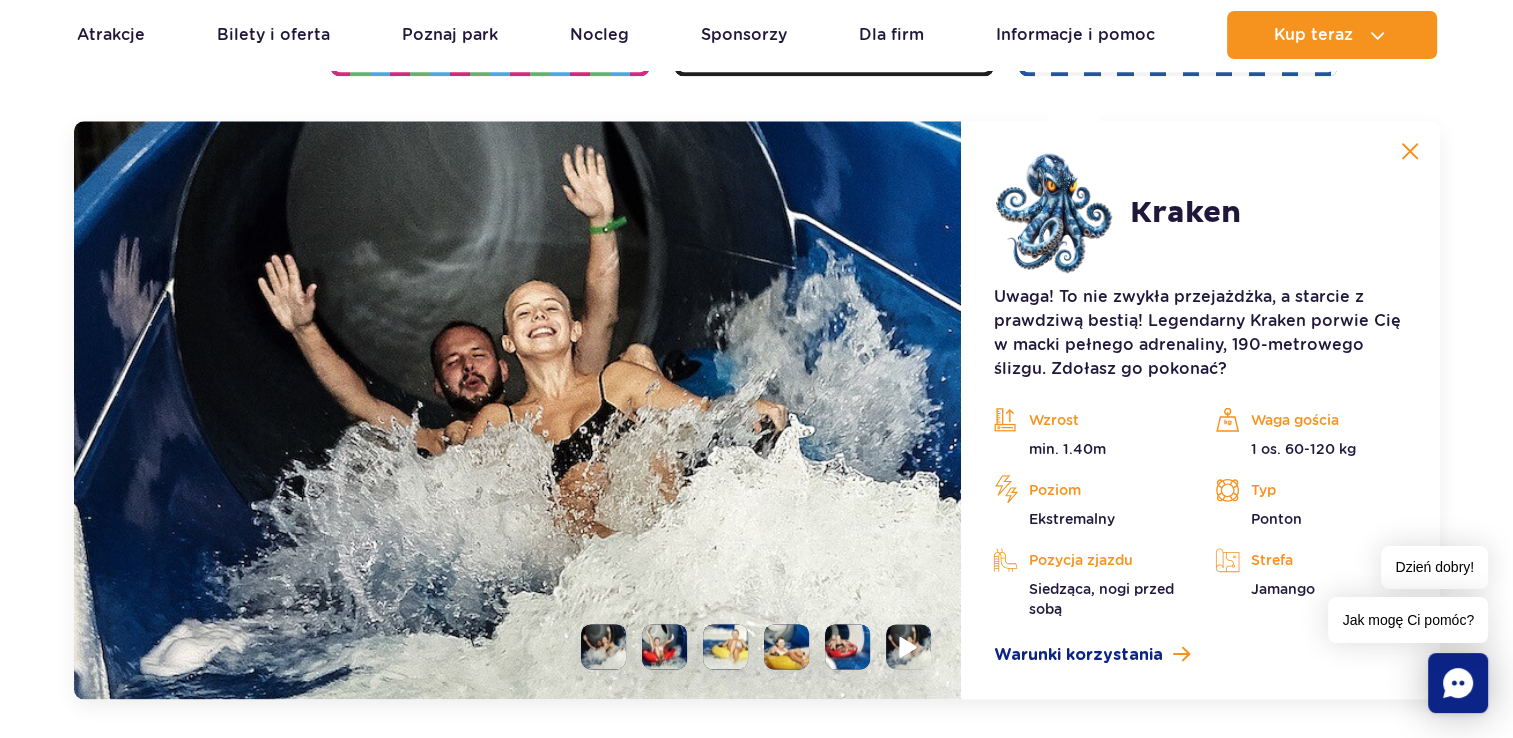 click at bounding box center [909, 646] 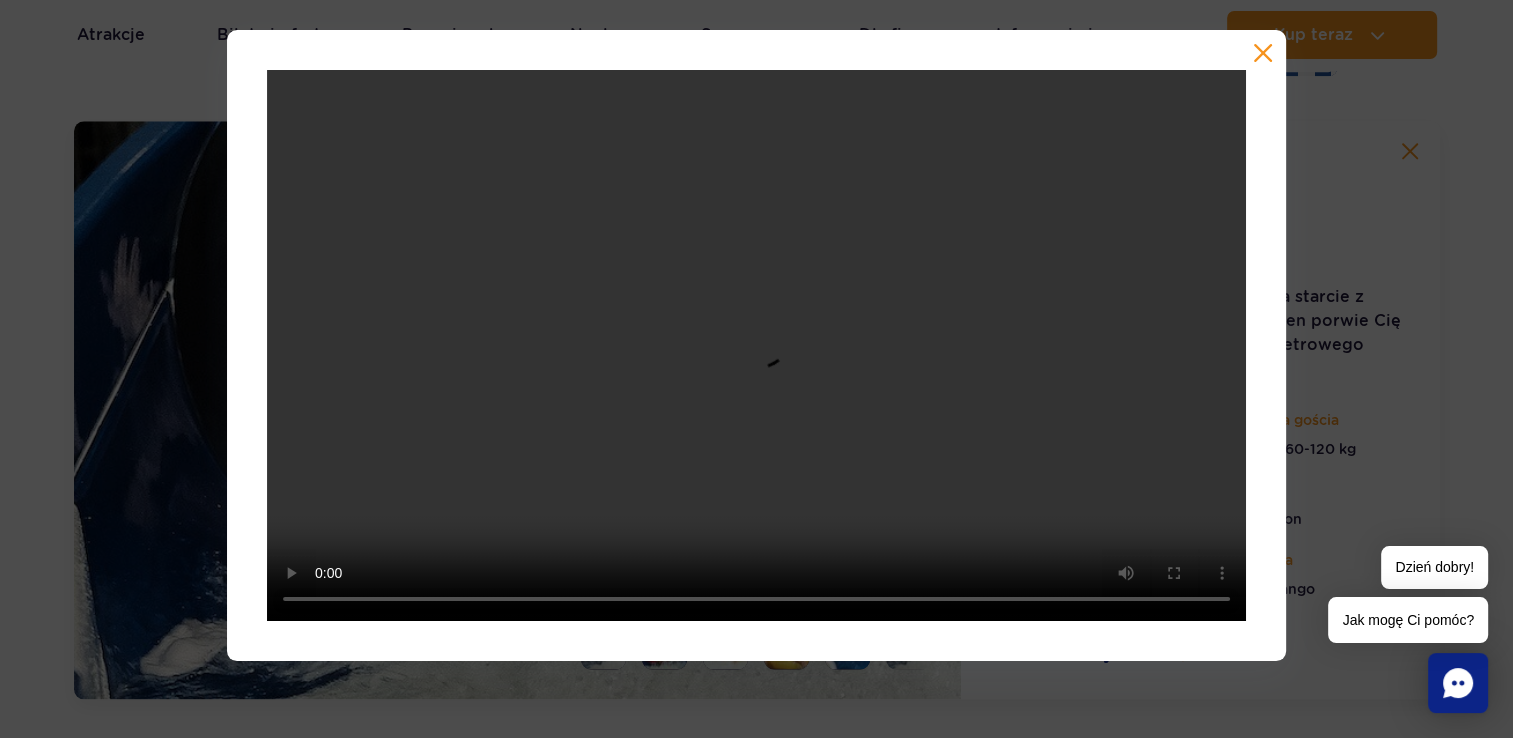 click at bounding box center [1263, 53] 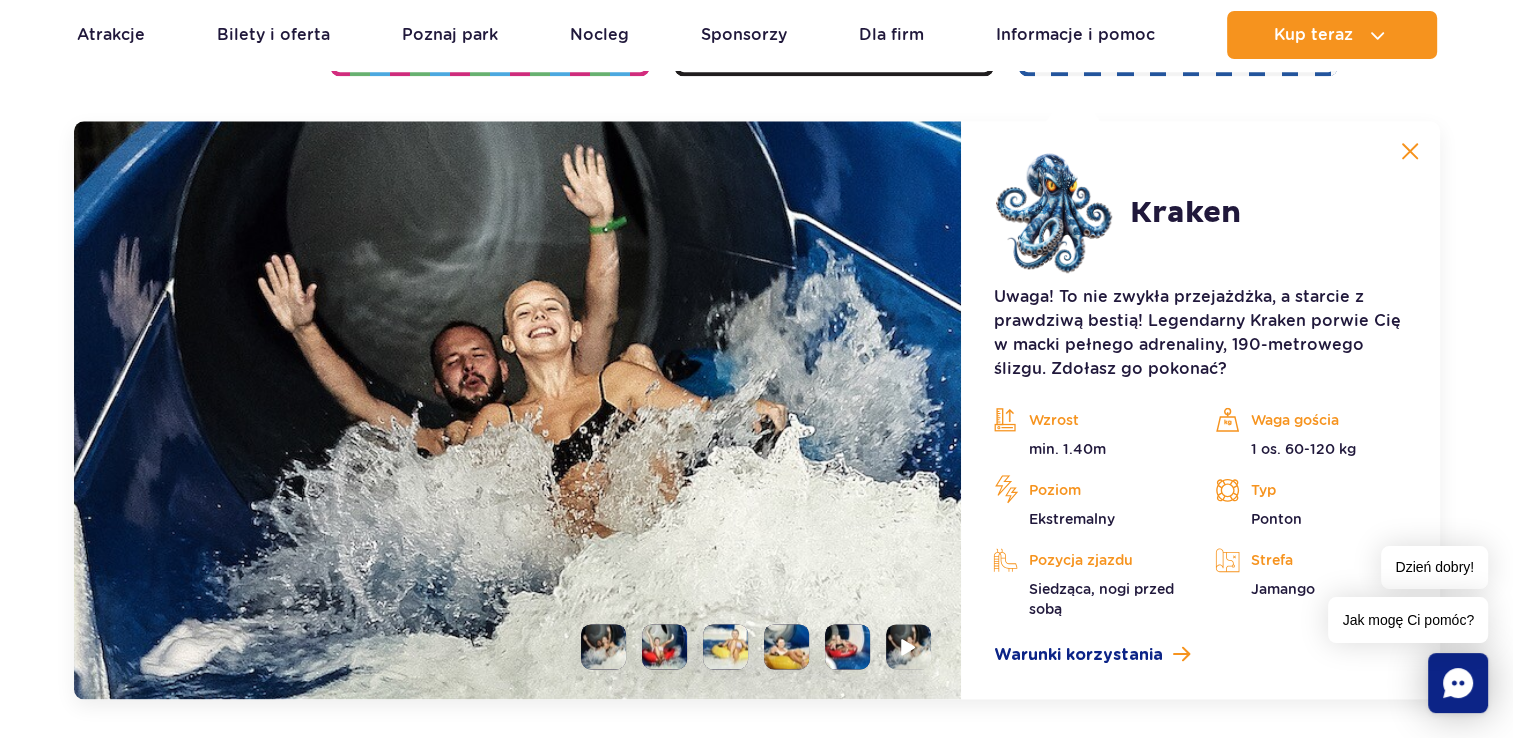 click at bounding box center (748, 646) 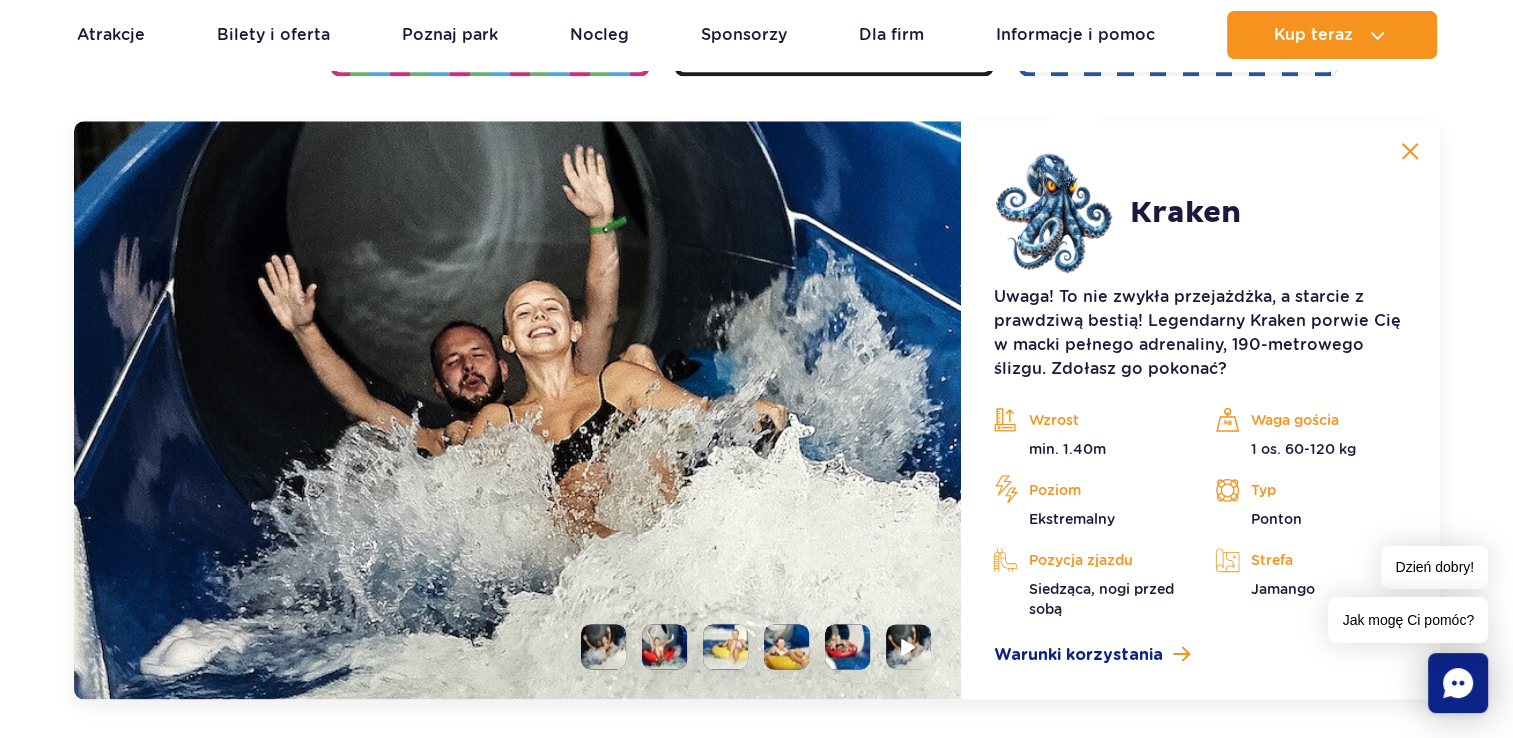click at bounding box center (847, 646) 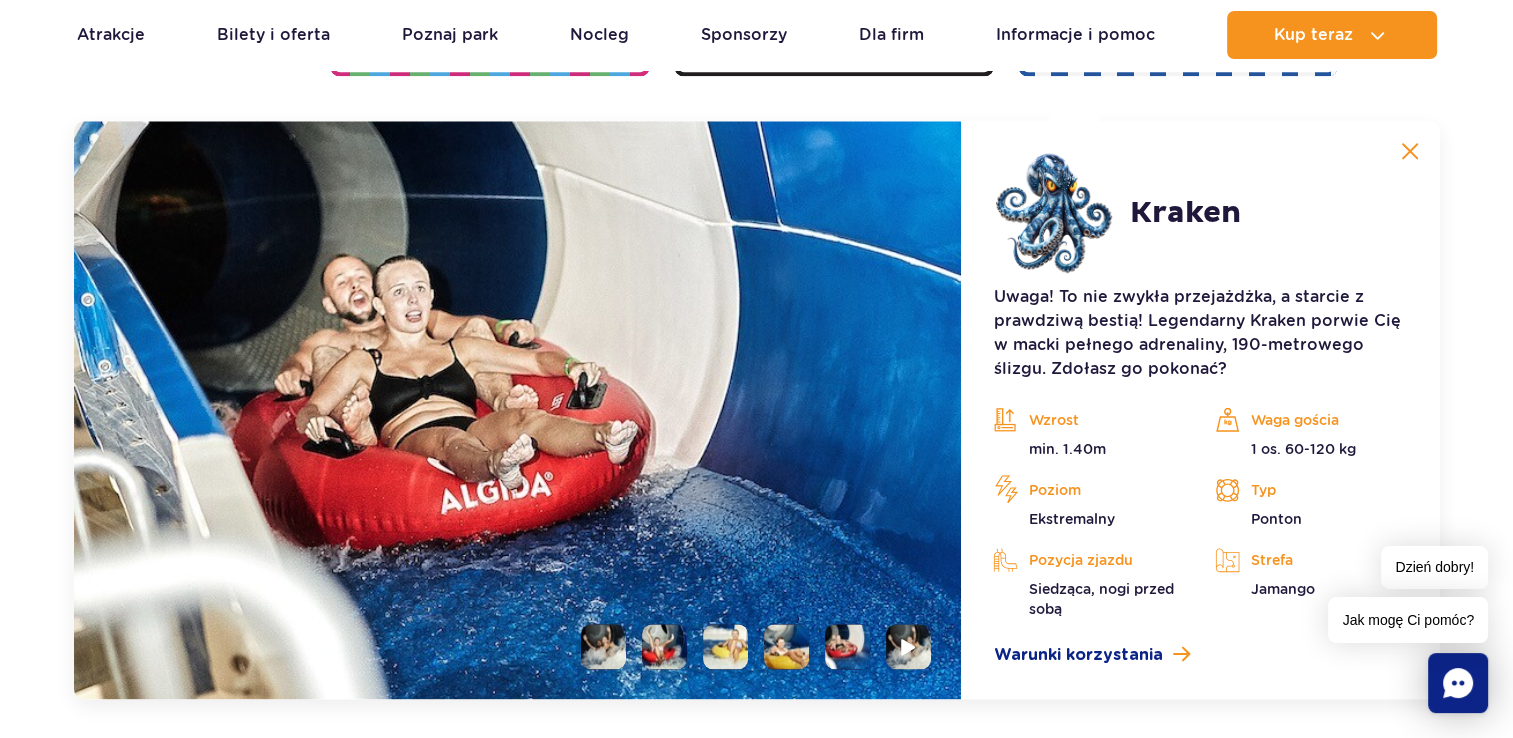 click at bounding box center [748, 646] 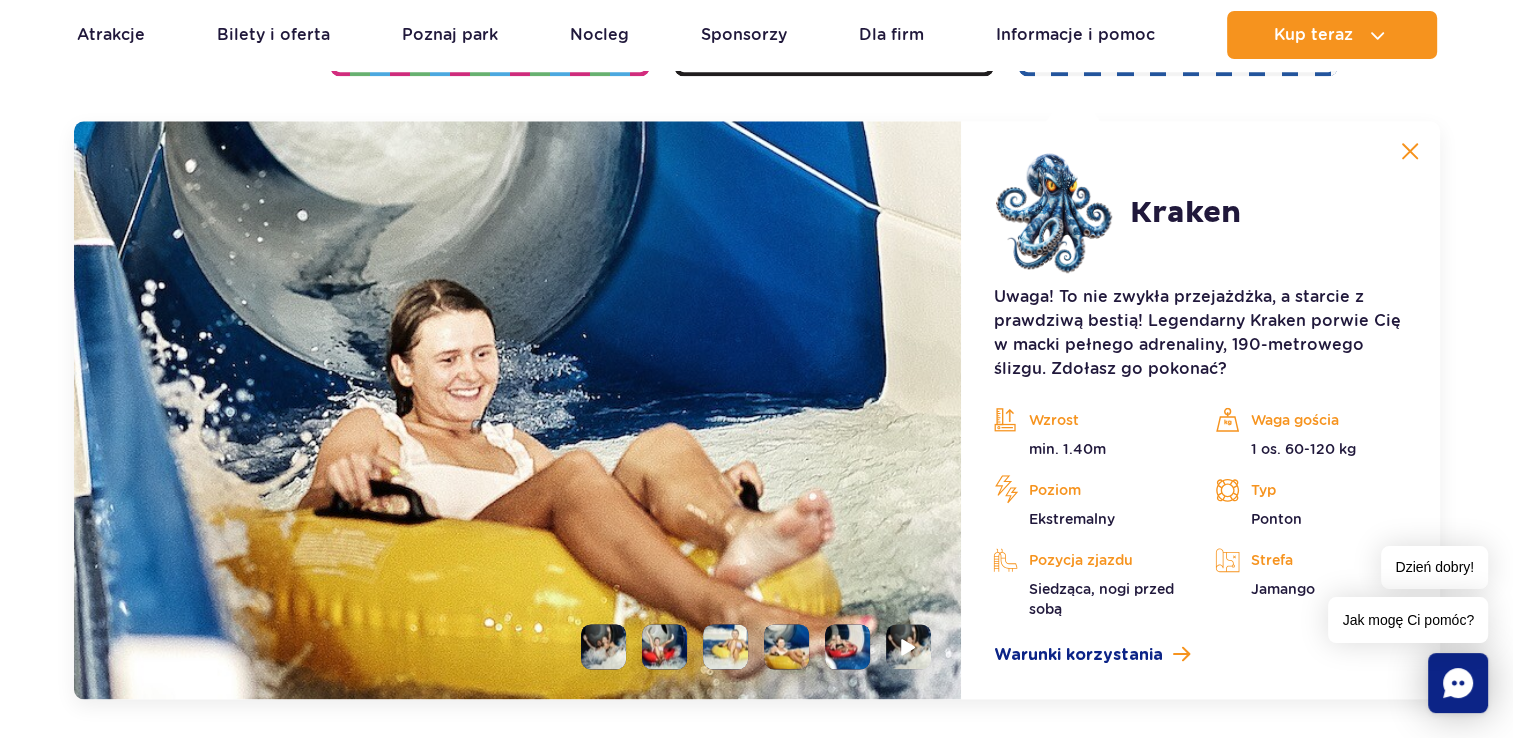 click at bounding box center (725, 646) 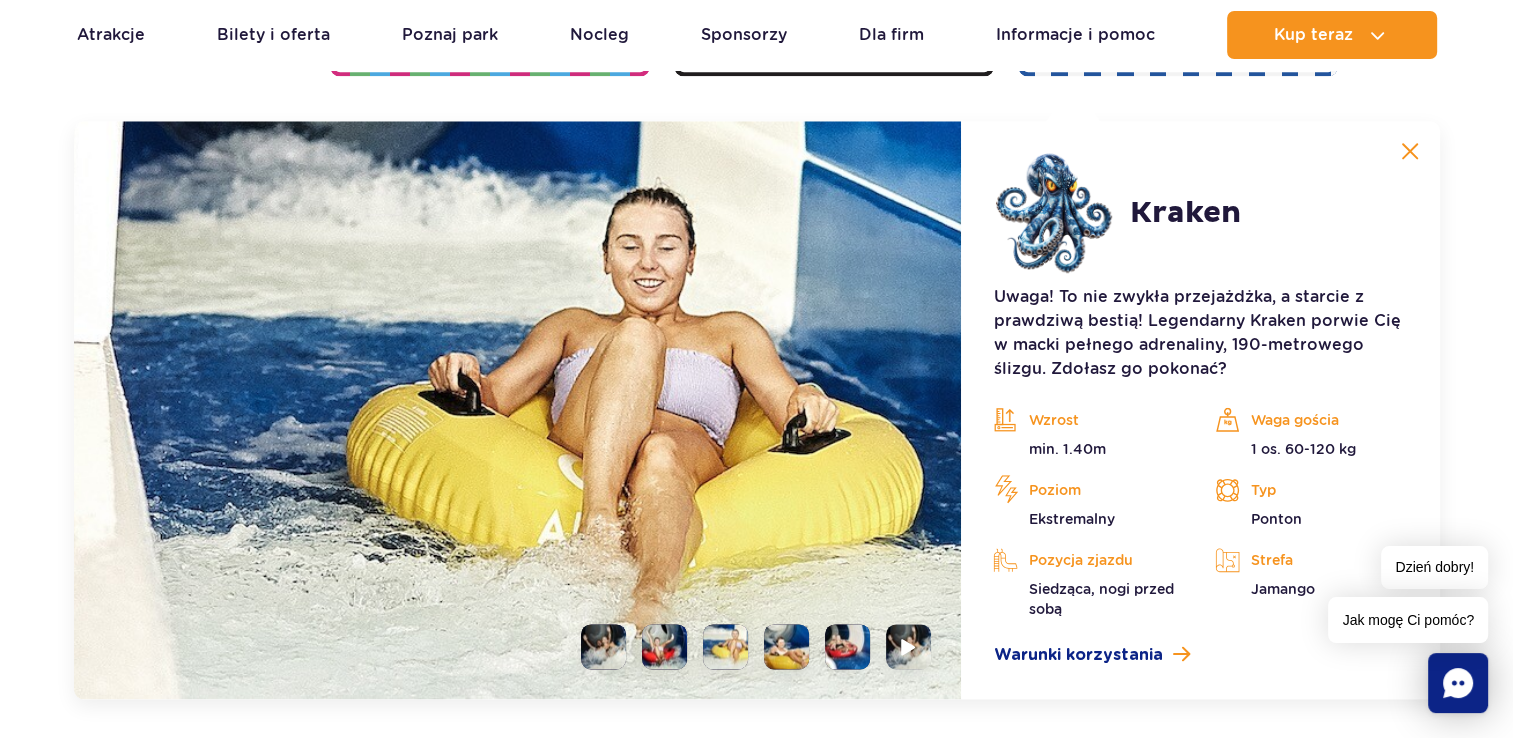 click at bounding box center (725, 646) 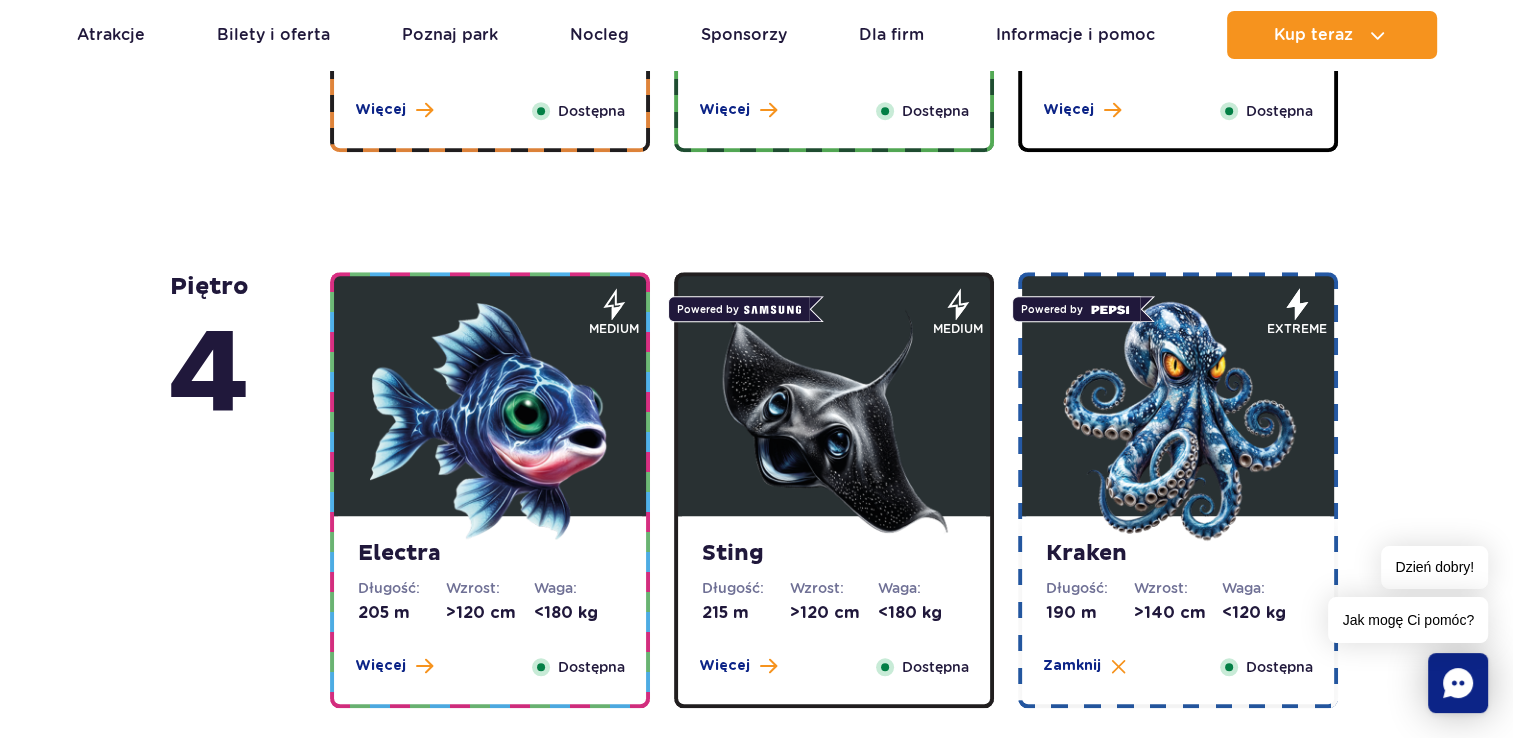 click at bounding box center (834, 421) 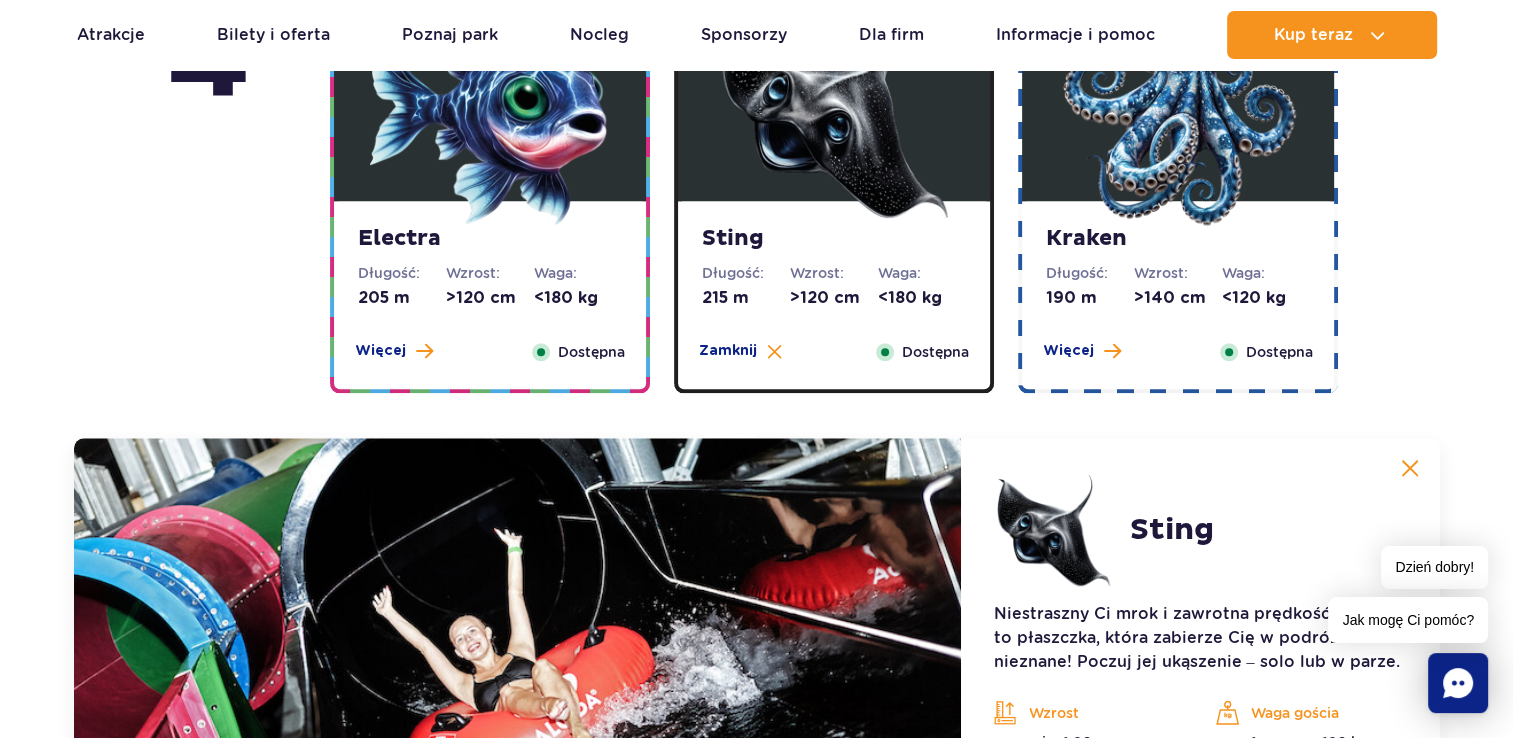 scroll, scrollTop: 2236, scrollLeft: 0, axis: vertical 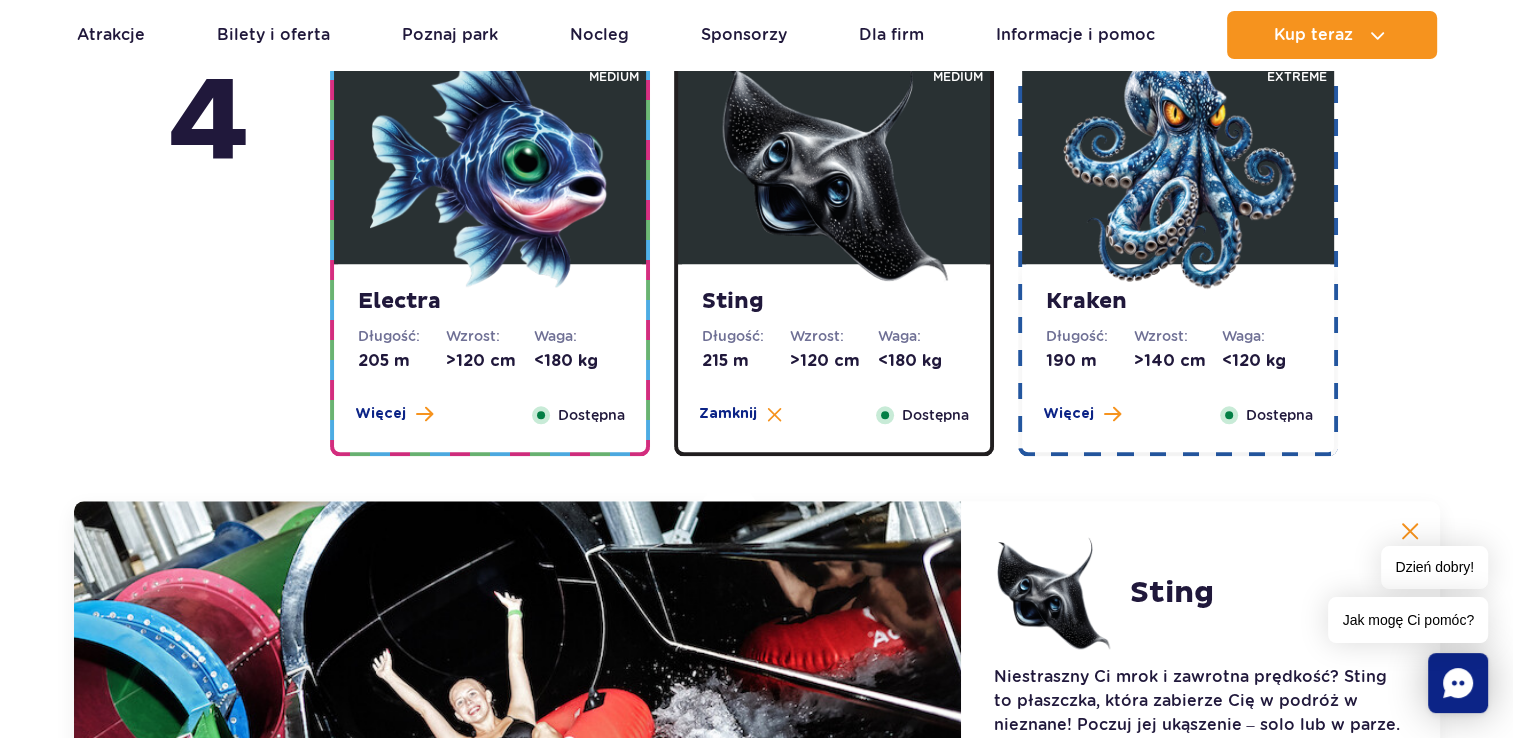 click at bounding box center (490, 169) 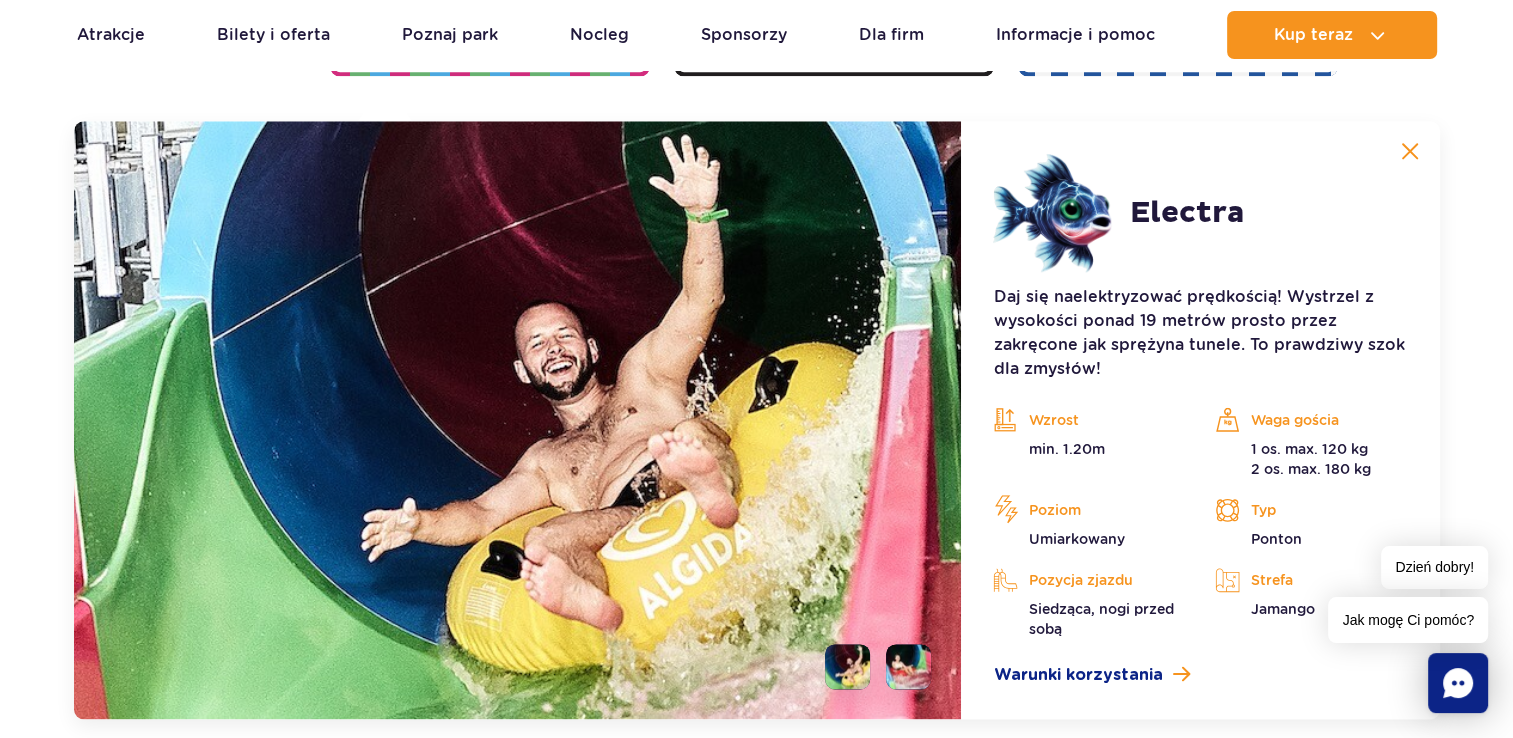 scroll, scrollTop: 2236, scrollLeft: 0, axis: vertical 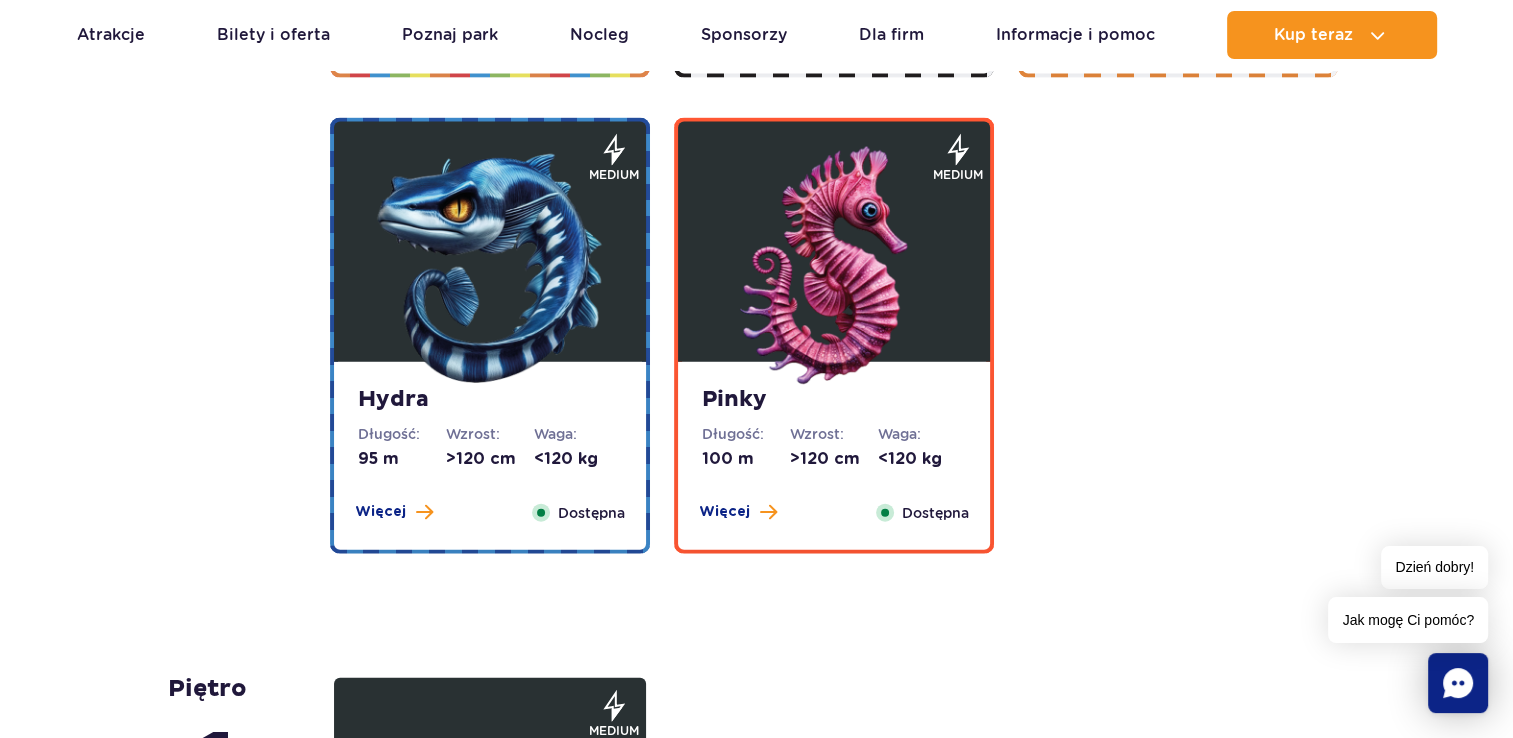 click on "Pinky" at bounding box center [834, 400] 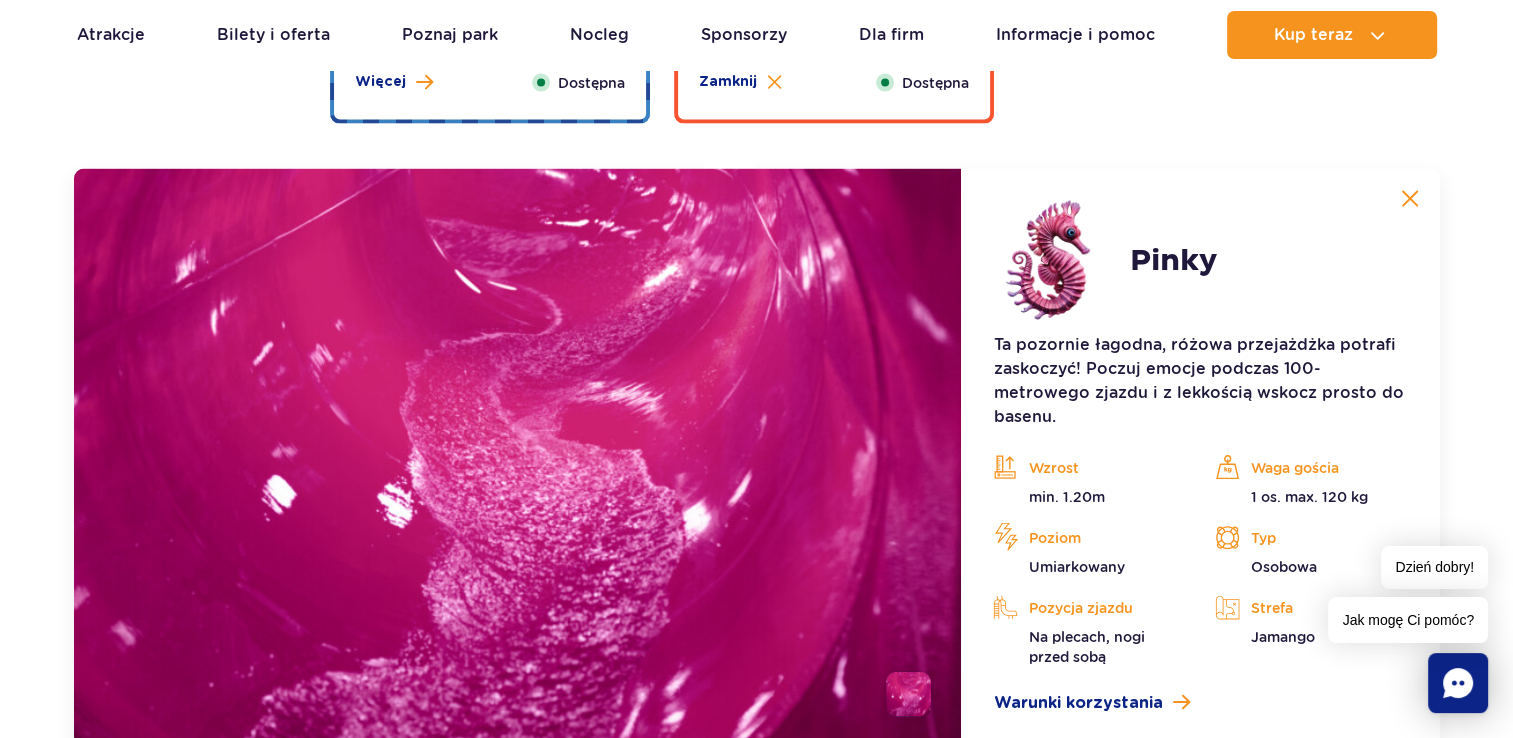 scroll, scrollTop: 4300, scrollLeft: 0, axis: vertical 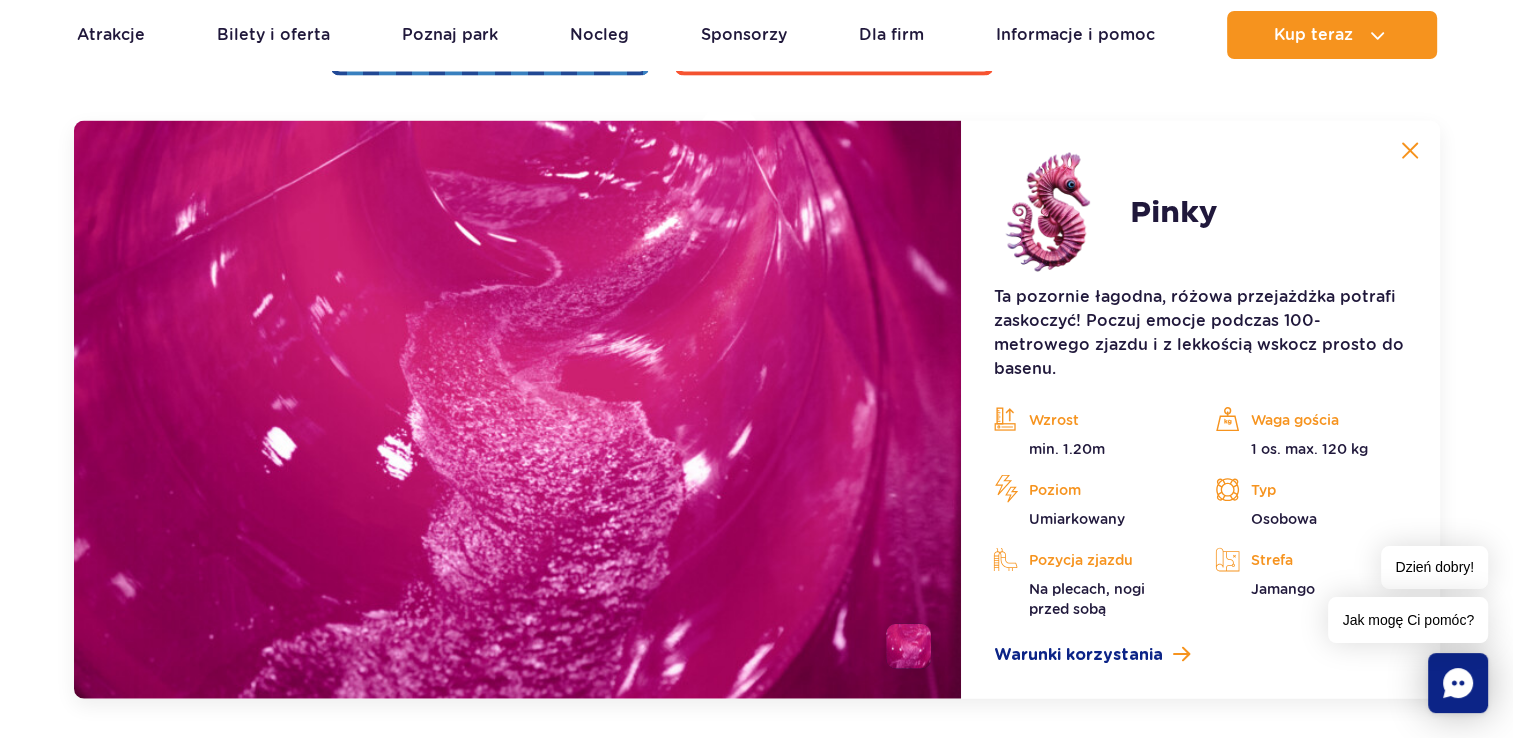click at bounding box center (1410, 151) 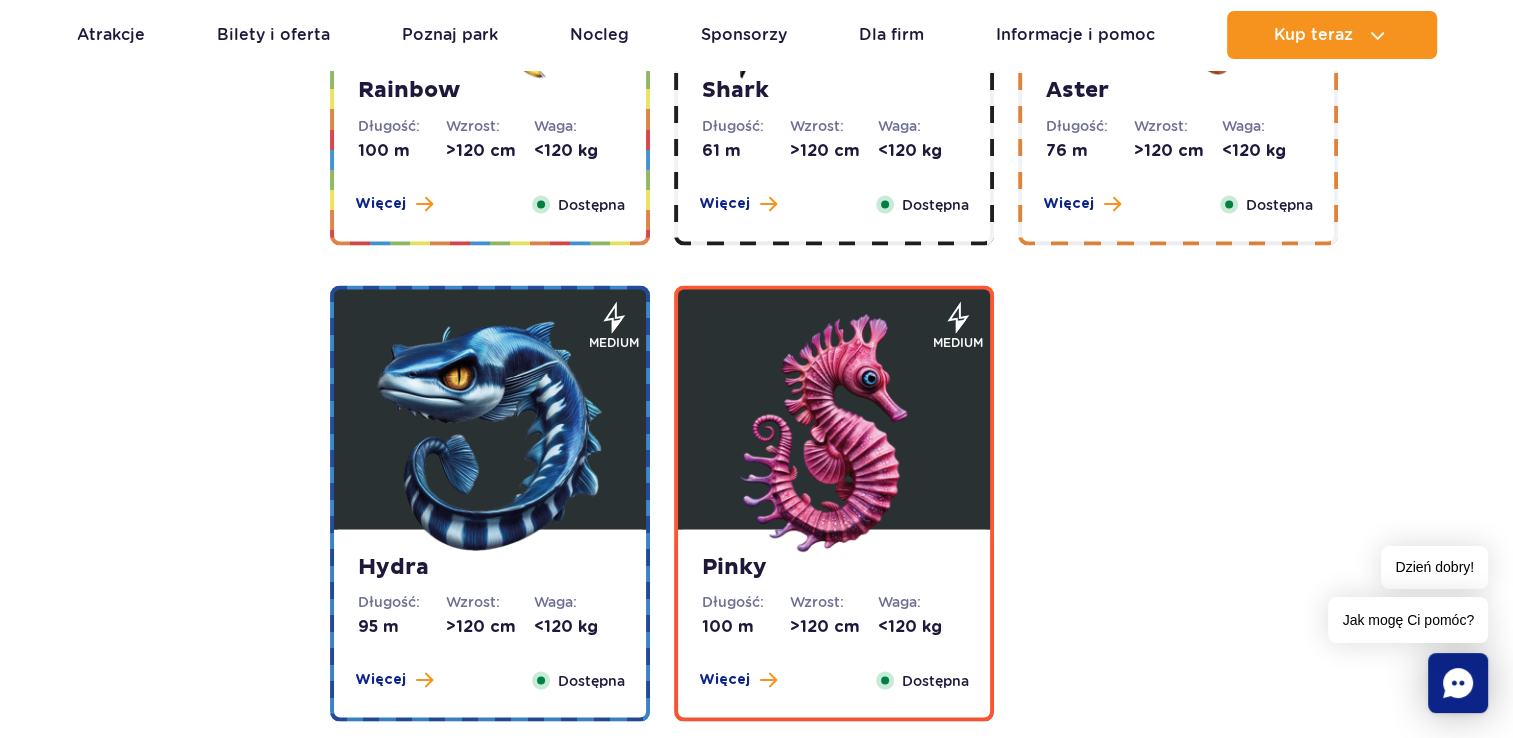 scroll, scrollTop: 3009, scrollLeft: 0, axis: vertical 